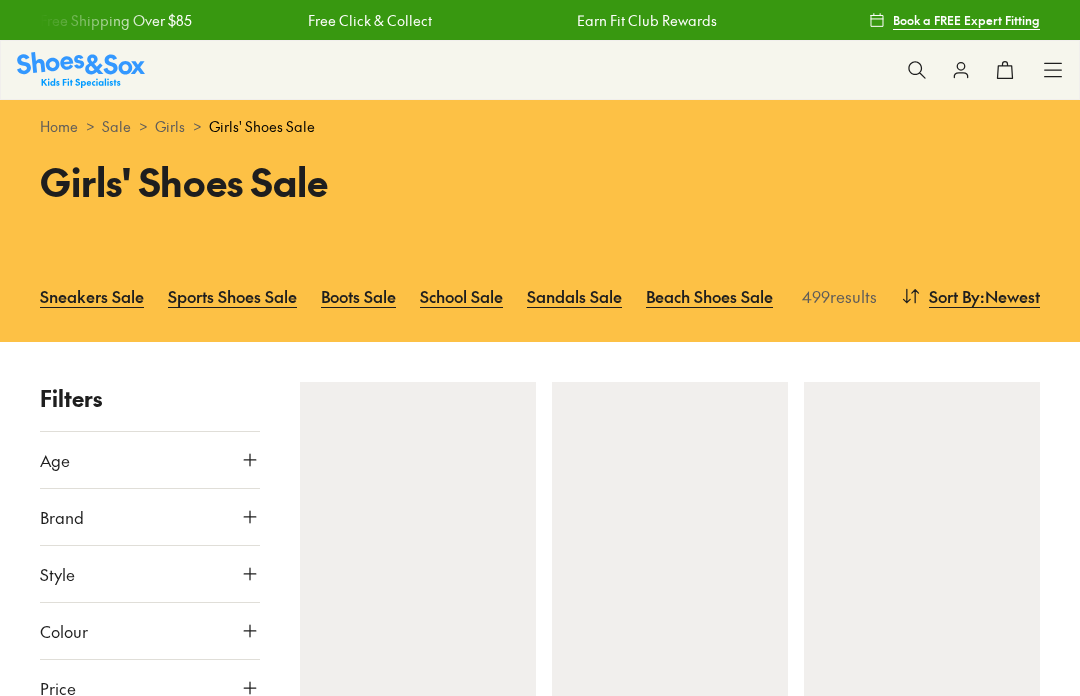 scroll, scrollTop: 0, scrollLeft: 0, axis: both 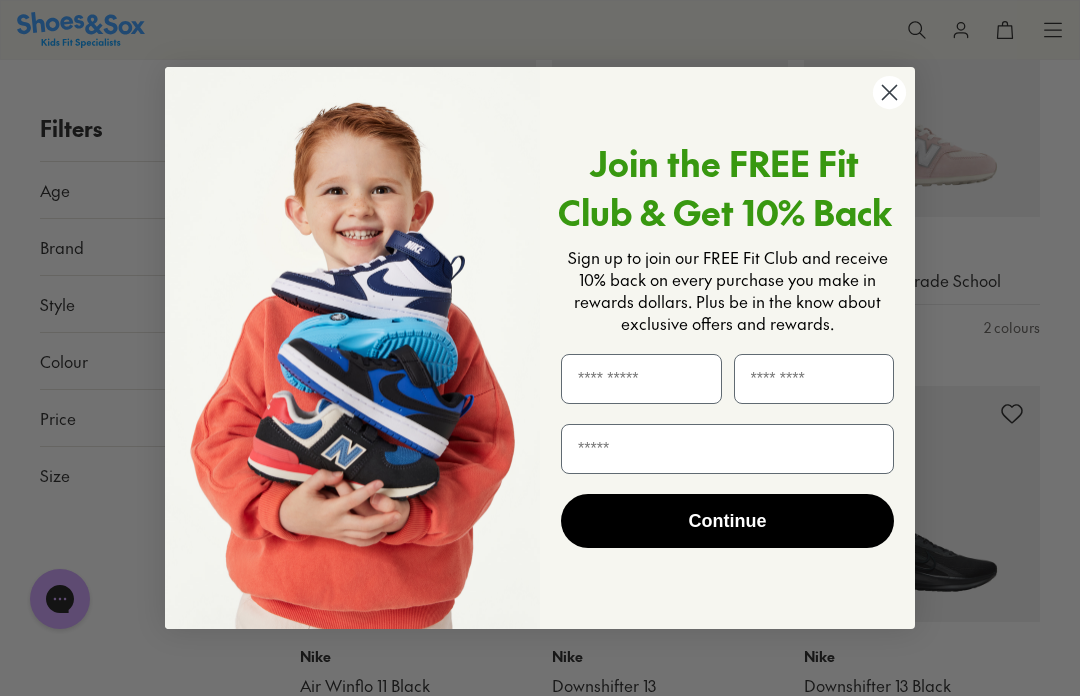 click 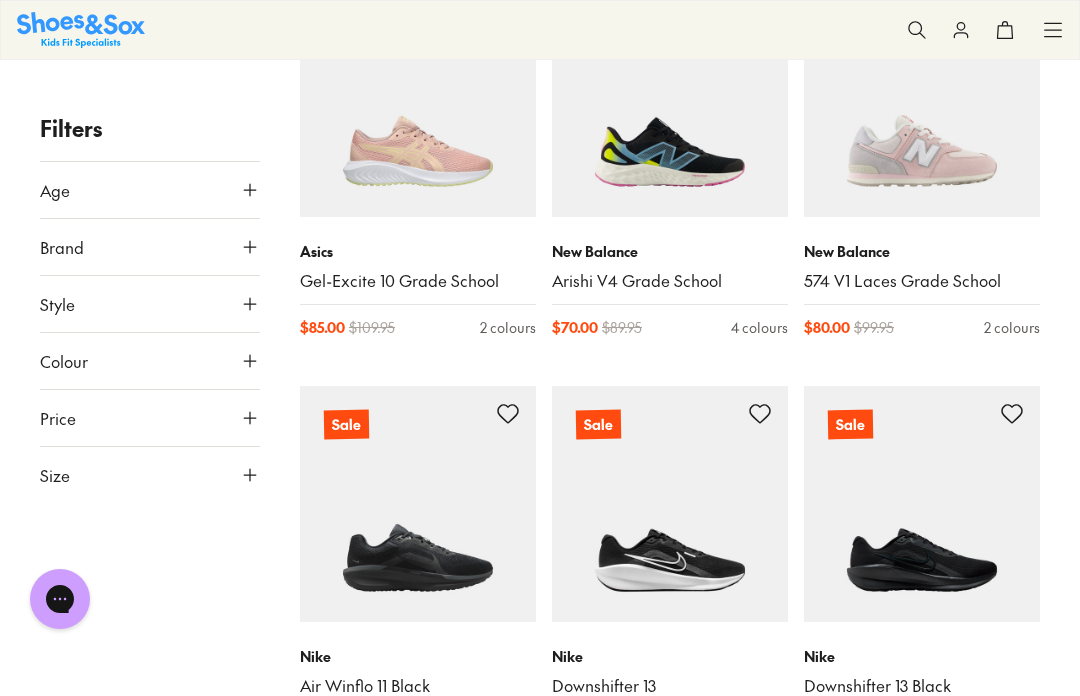 click on "Close dialog Join the FREE Fit Club & Get 10% Back Sign up to join our FREE Fit Club and receive 10% back on every purchase you make in rewards dollars. Plus be in the know about exclusive offers and rewards. Continue ******" at bounding box center (540, 348) 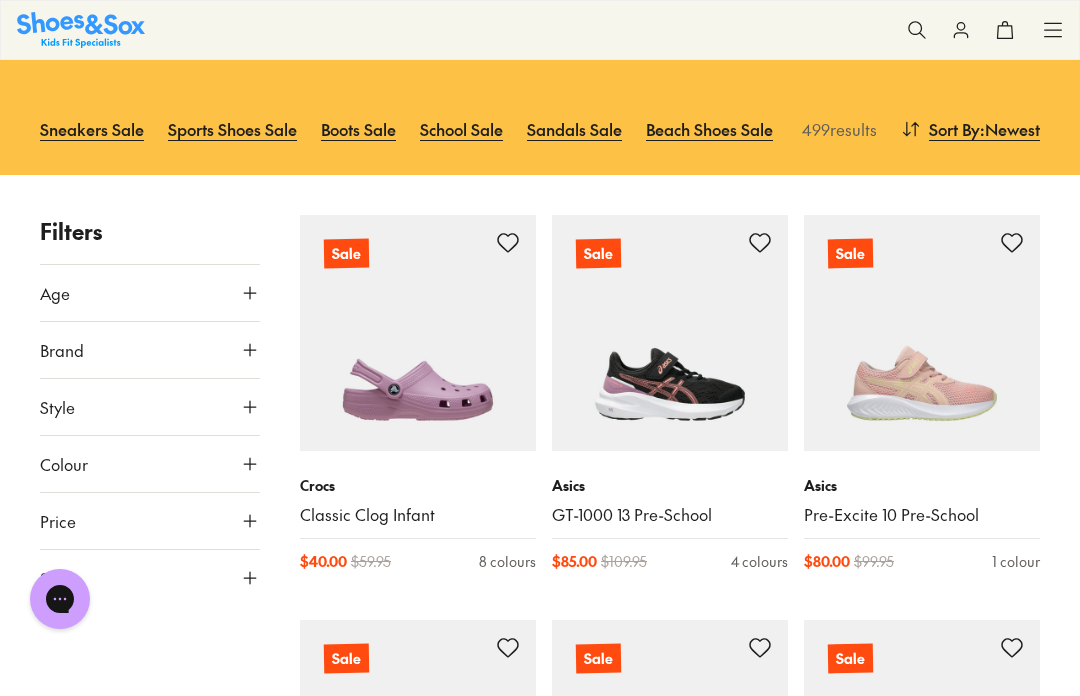 scroll, scrollTop: 0, scrollLeft: 0, axis: both 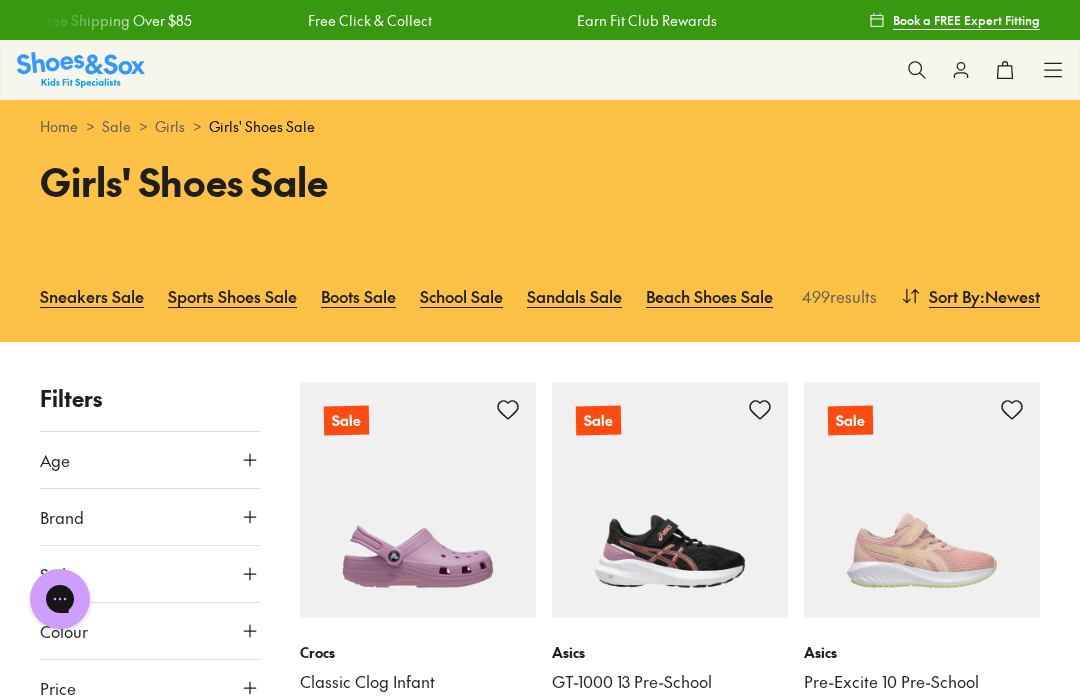click on "Sneakers Sale" at bounding box center (92, 296) 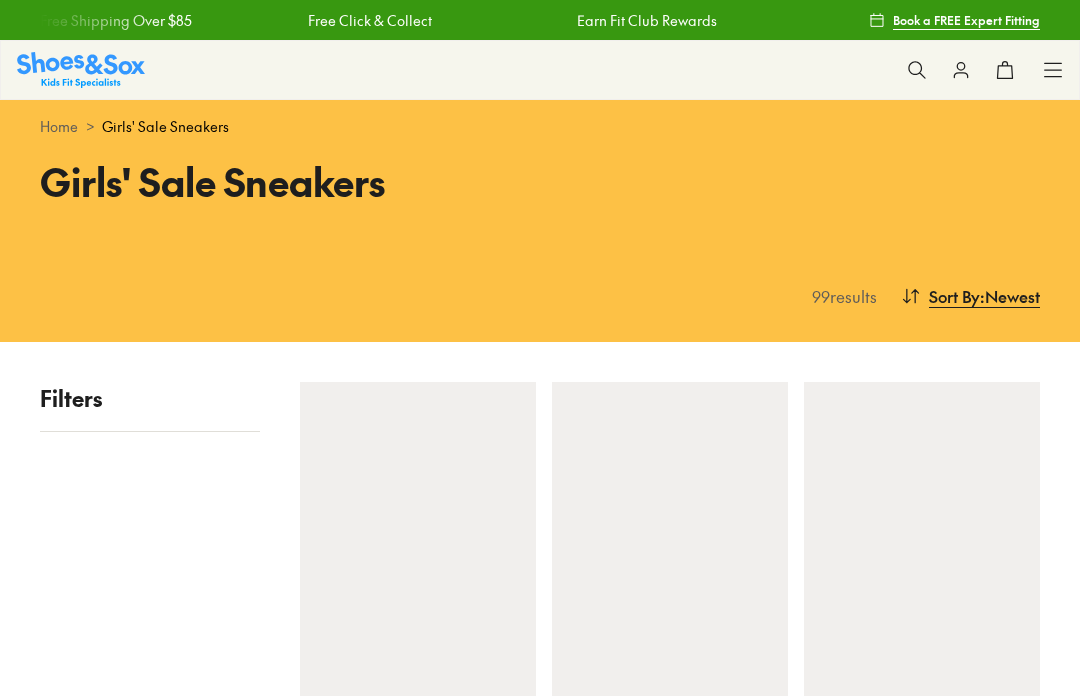 scroll, scrollTop: 0, scrollLeft: 0, axis: both 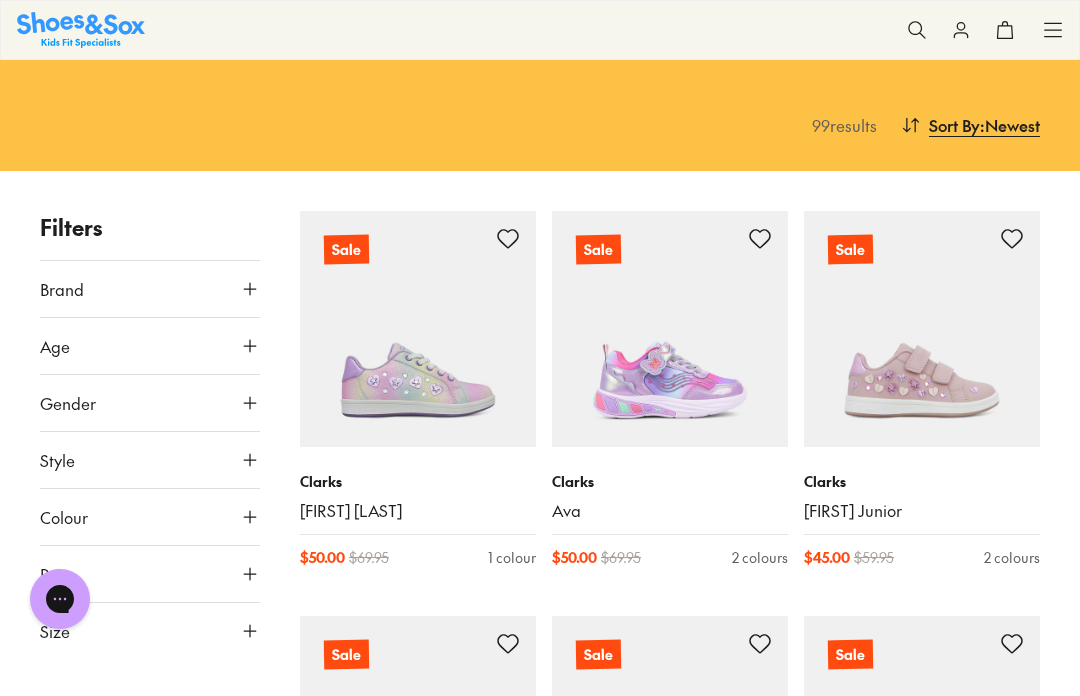 click at bounding box center [670, 329] 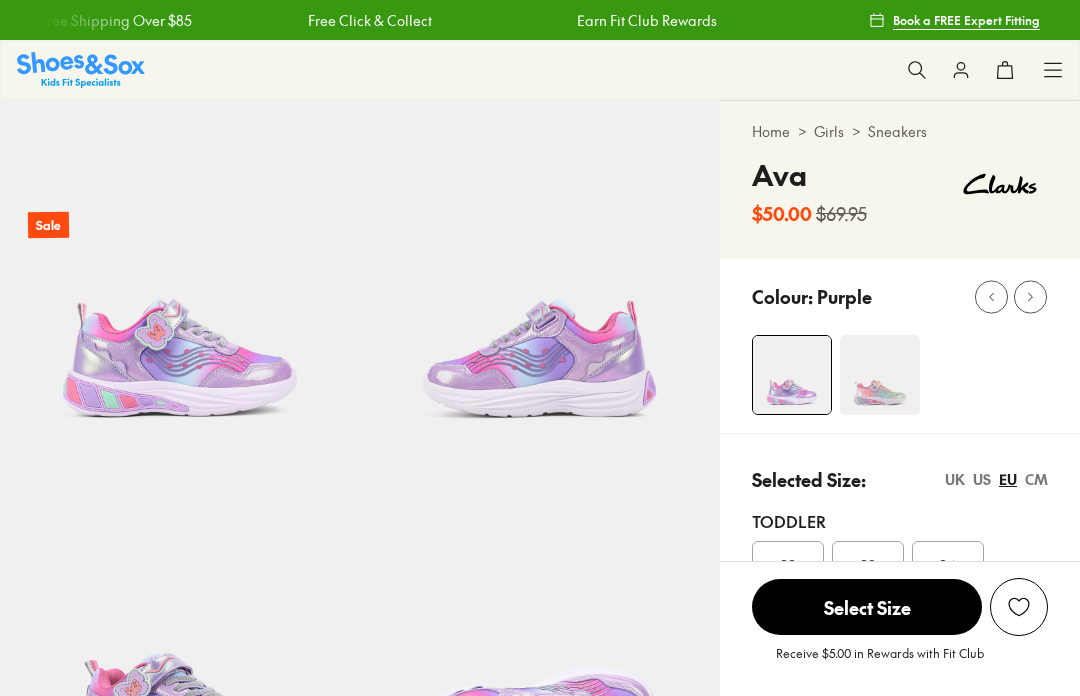 scroll, scrollTop: 0, scrollLeft: 0, axis: both 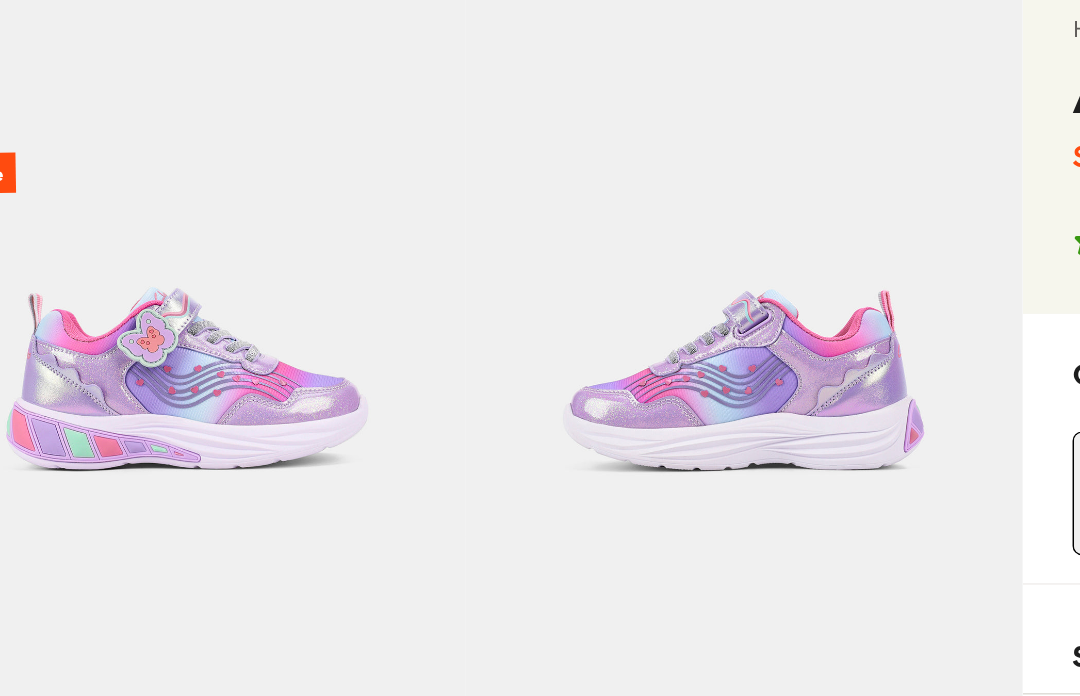 select on "*" 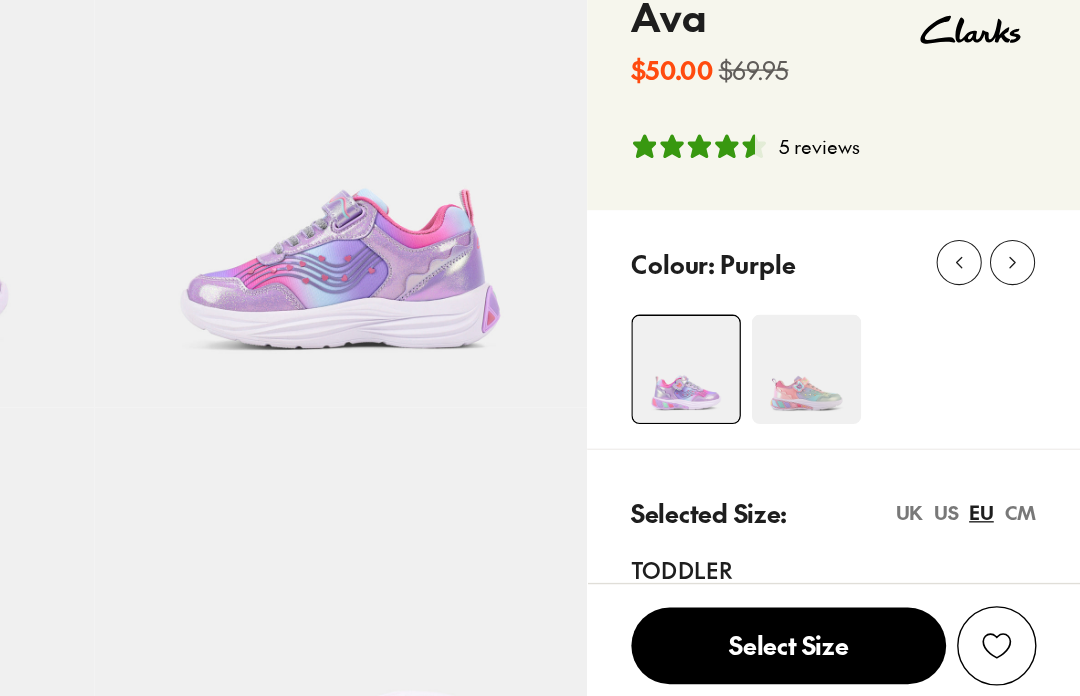 scroll, scrollTop: 27, scrollLeft: 0, axis: vertical 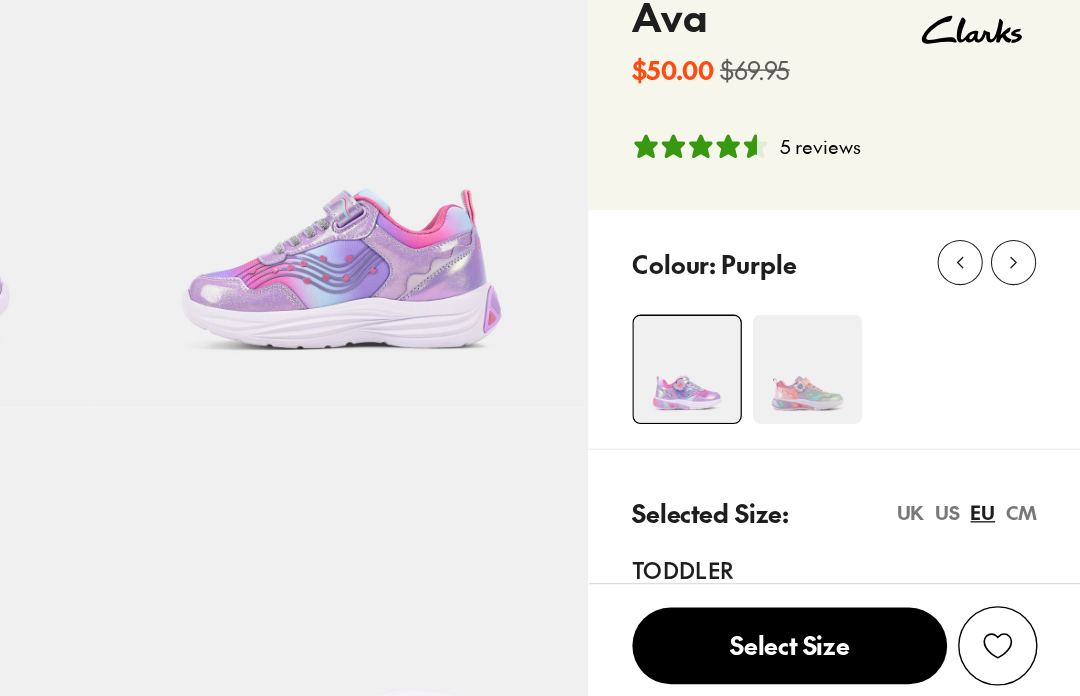 click at bounding box center [880, 405] 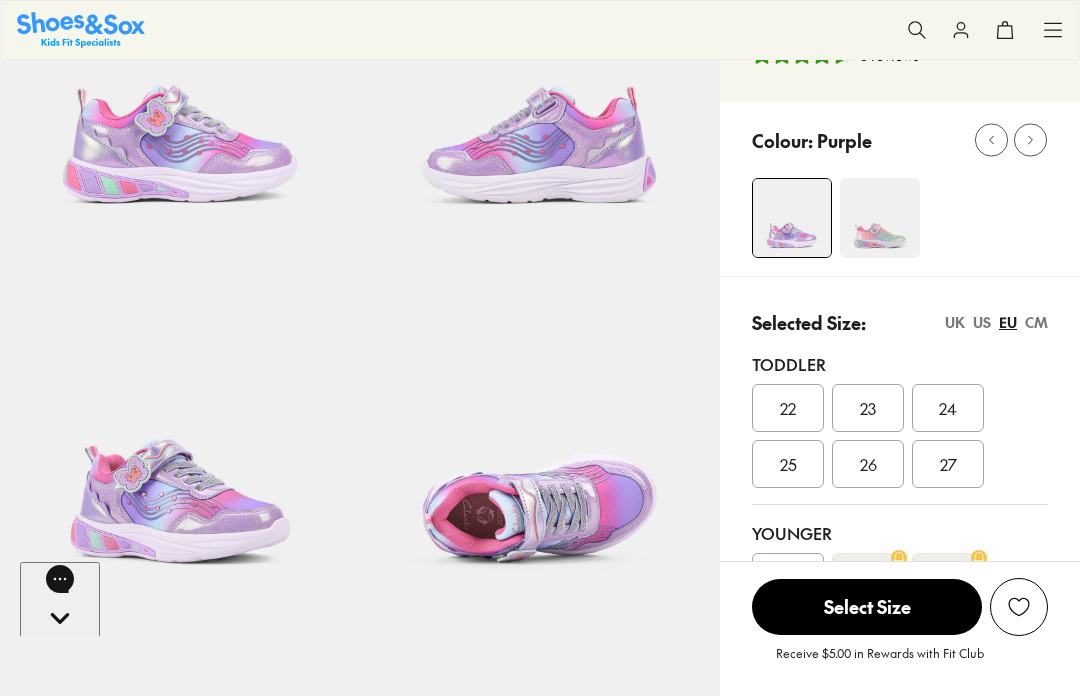 scroll, scrollTop: 27, scrollLeft: 0, axis: vertical 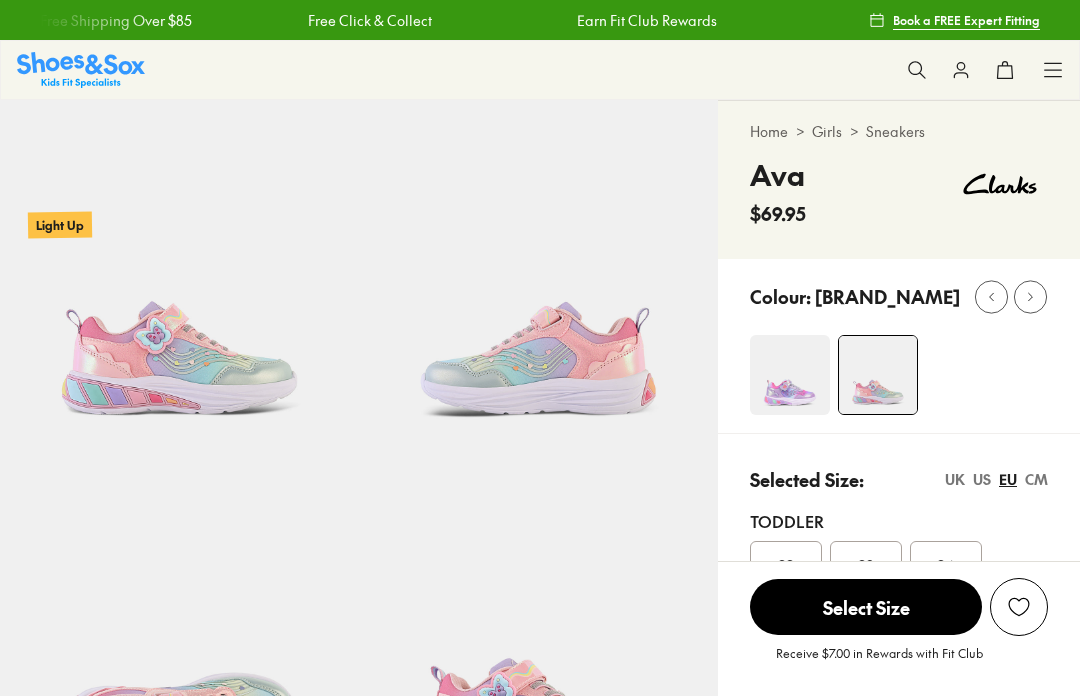 select on "*" 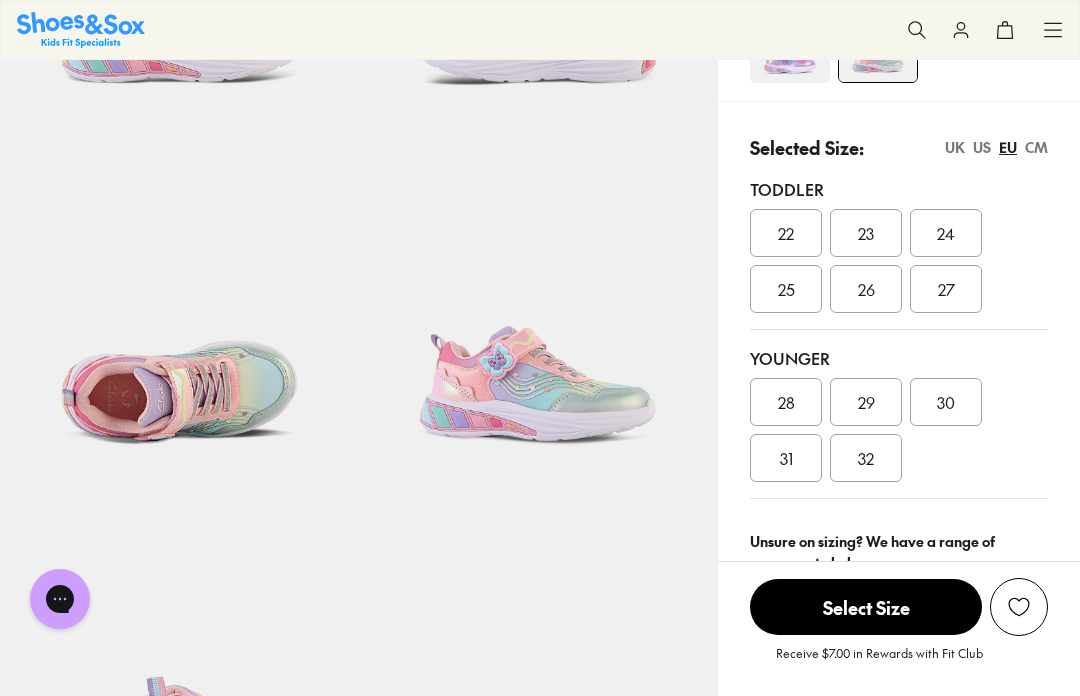 scroll, scrollTop: 326, scrollLeft: 0, axis: vertical 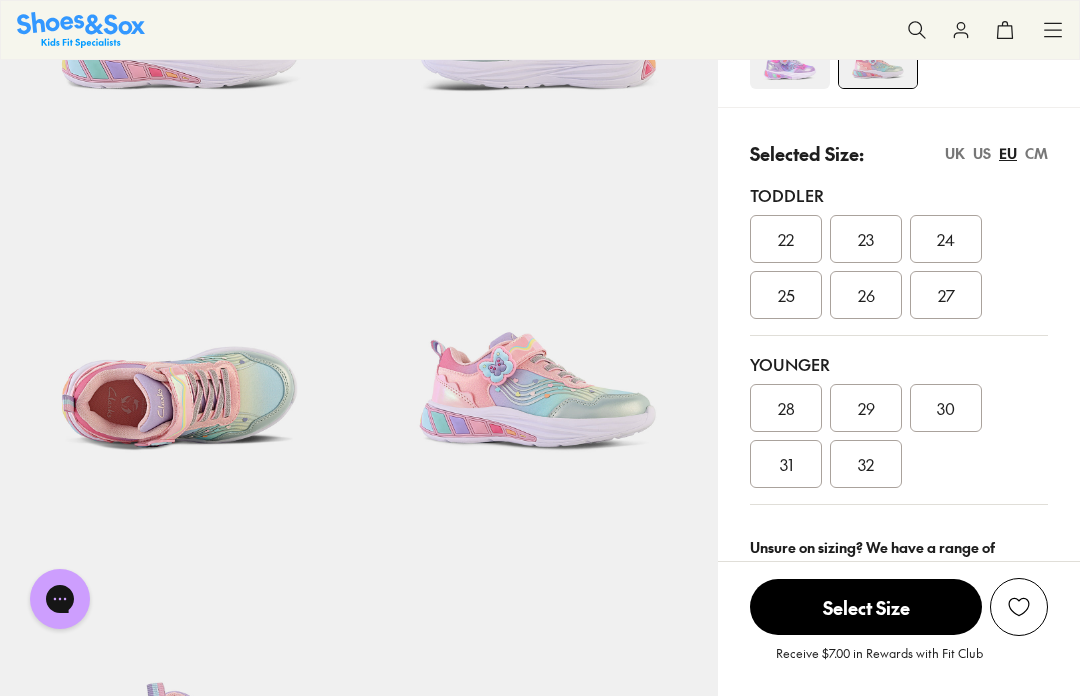 click on "31" at bounding box center [786, 464] 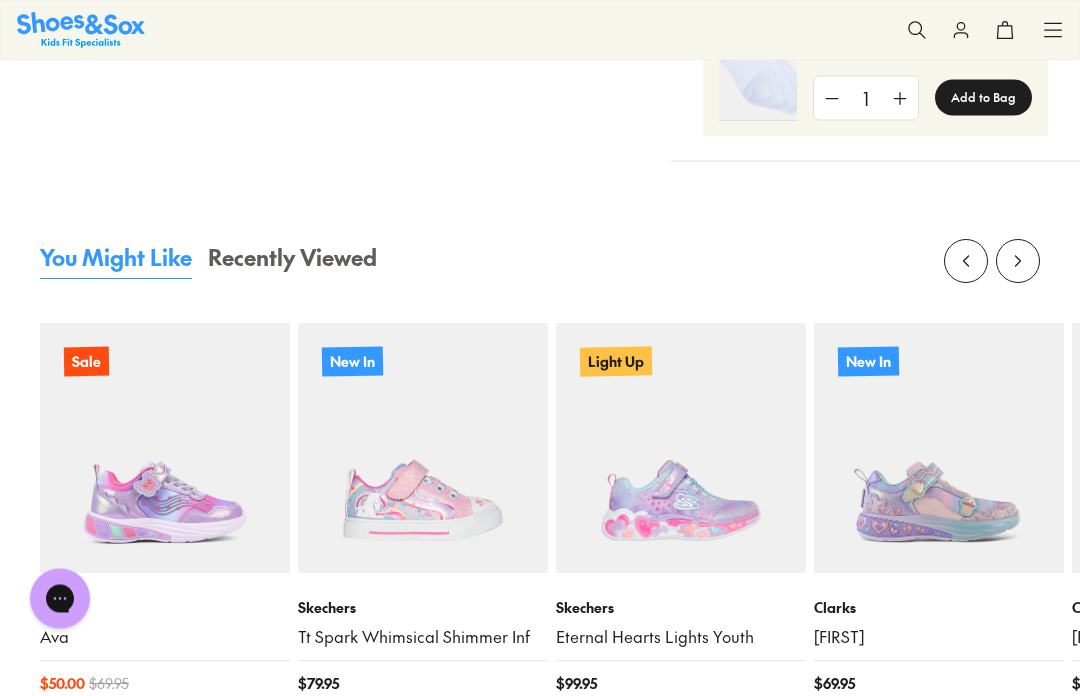 scroll, scrollTop: 1906, scrollLeft: 0, axis: vertical 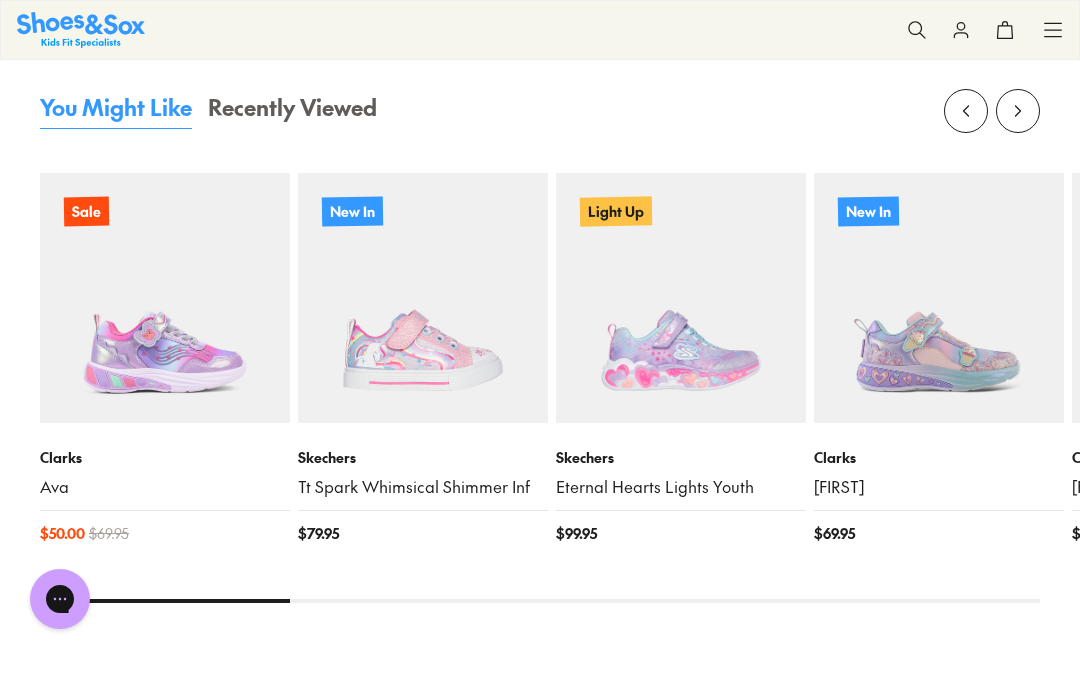 click on "Clarks Ava $ 50.00 $ 69.95" at bounding box center [165, 495] 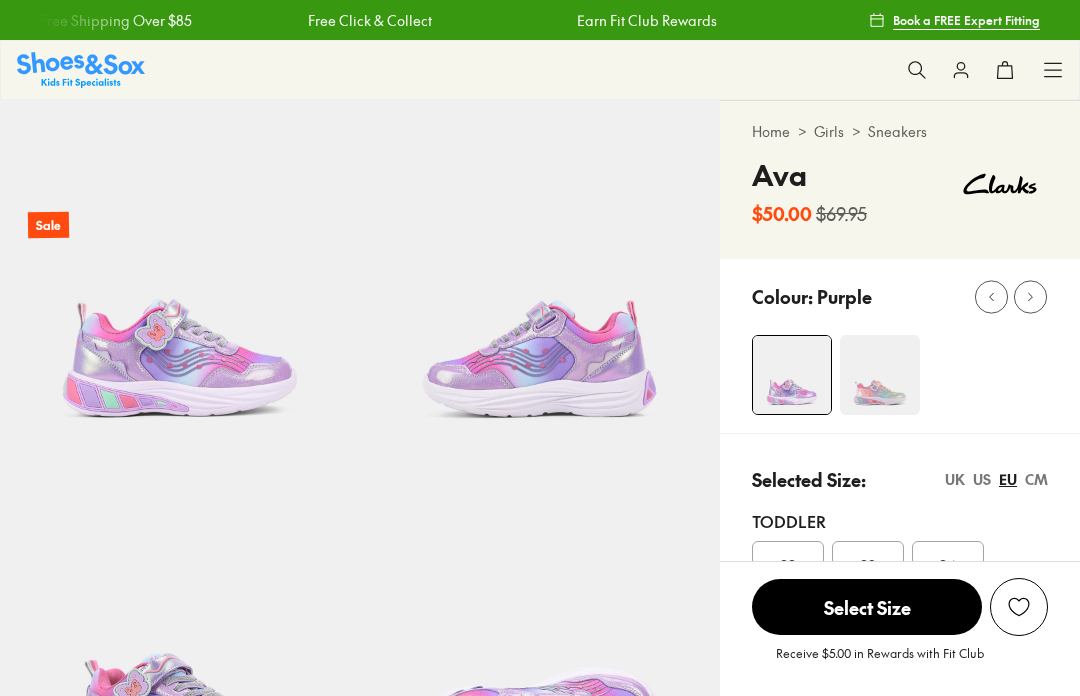 scroll, scrollTop: 0, scrollLeft: 0, axis: both 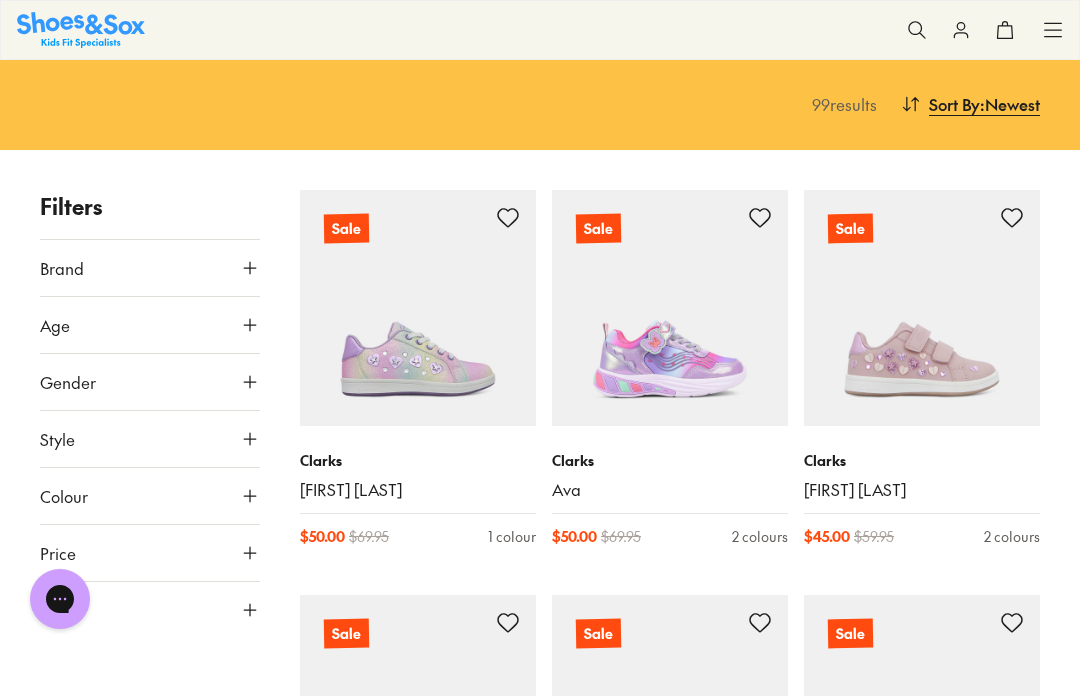 click 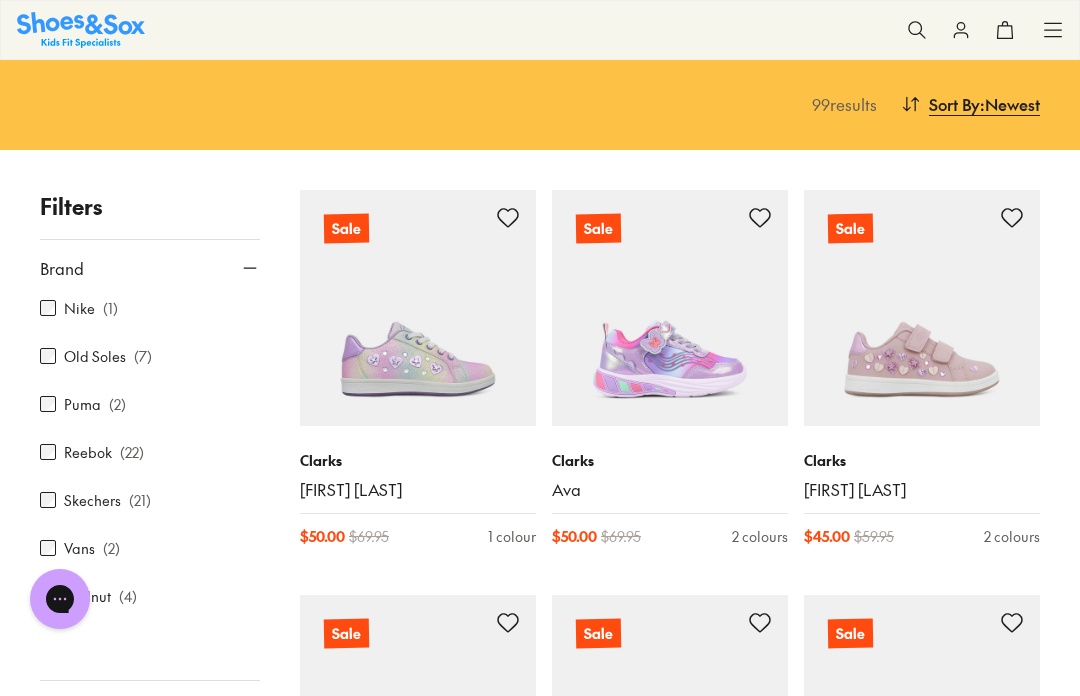 scroll, scrollTop: 344, scrollLeft: 0, axis: vertical 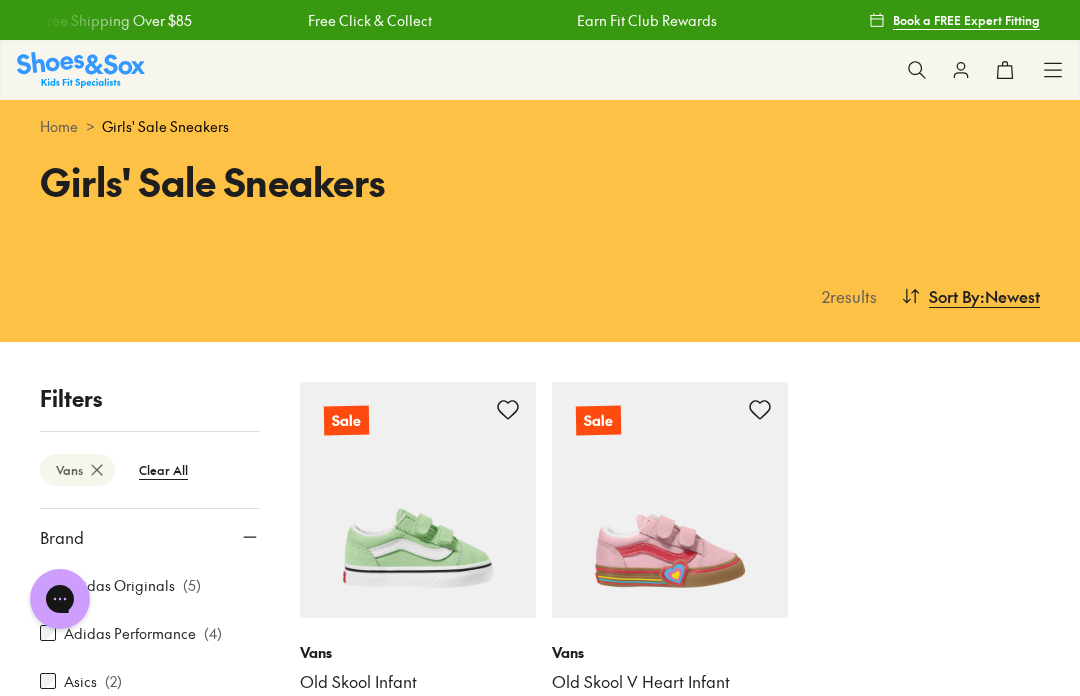 click on "Home" at bounding box center [59, 126] 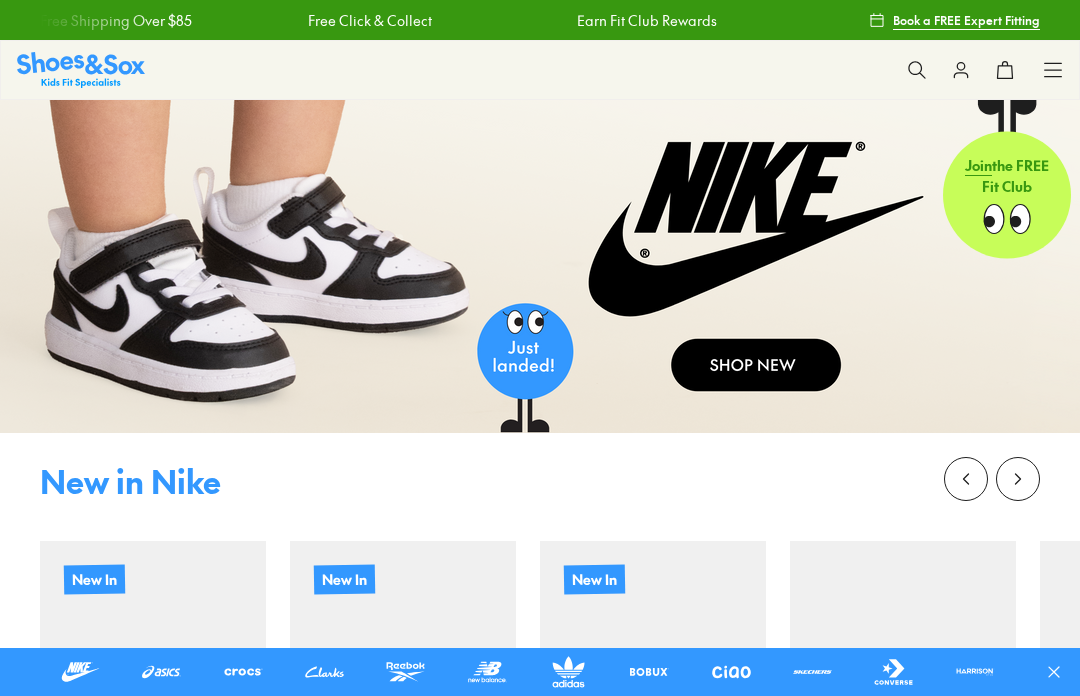 scroll, scrollTop: 0, scrollLeft: 0, axis: both 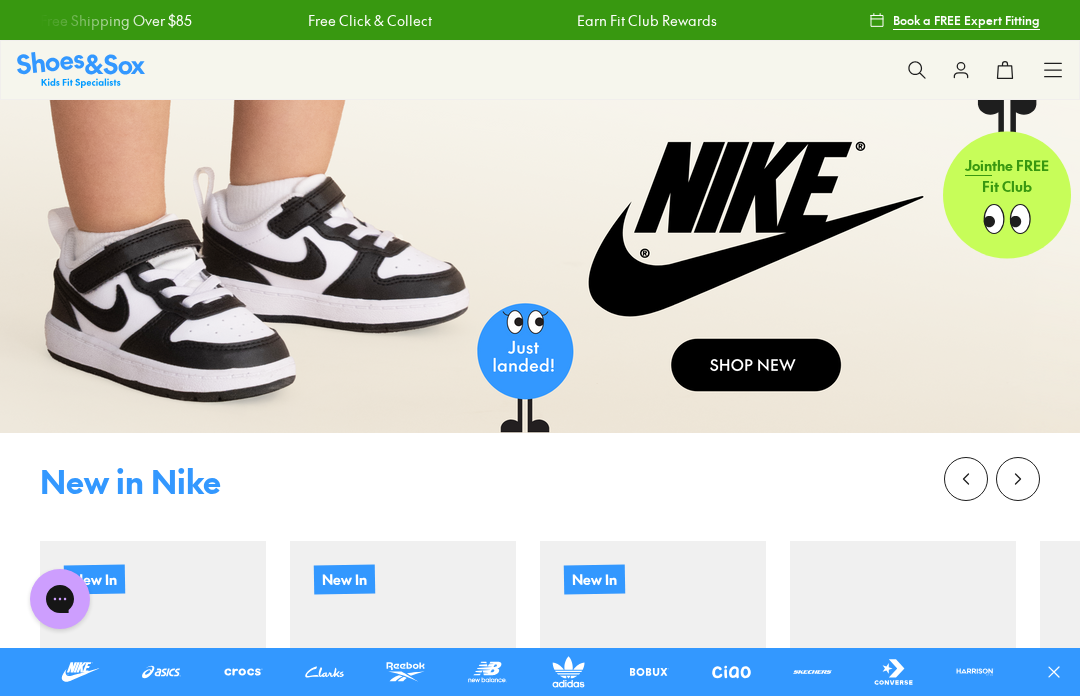 click 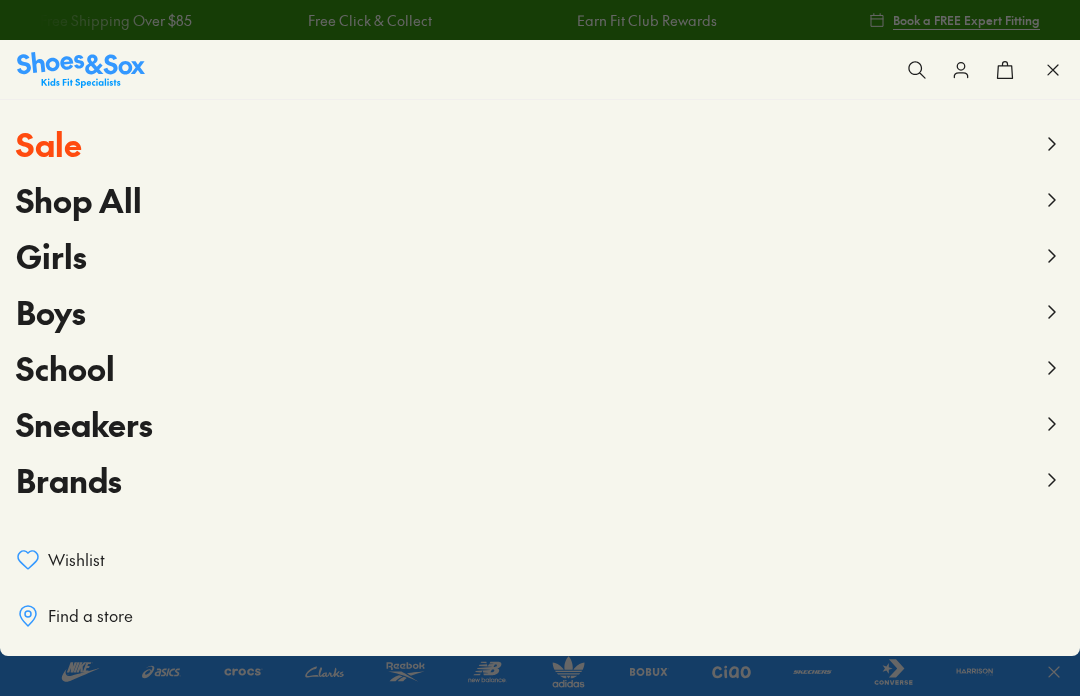 click on "Girls" at bounding box center (51, 255) 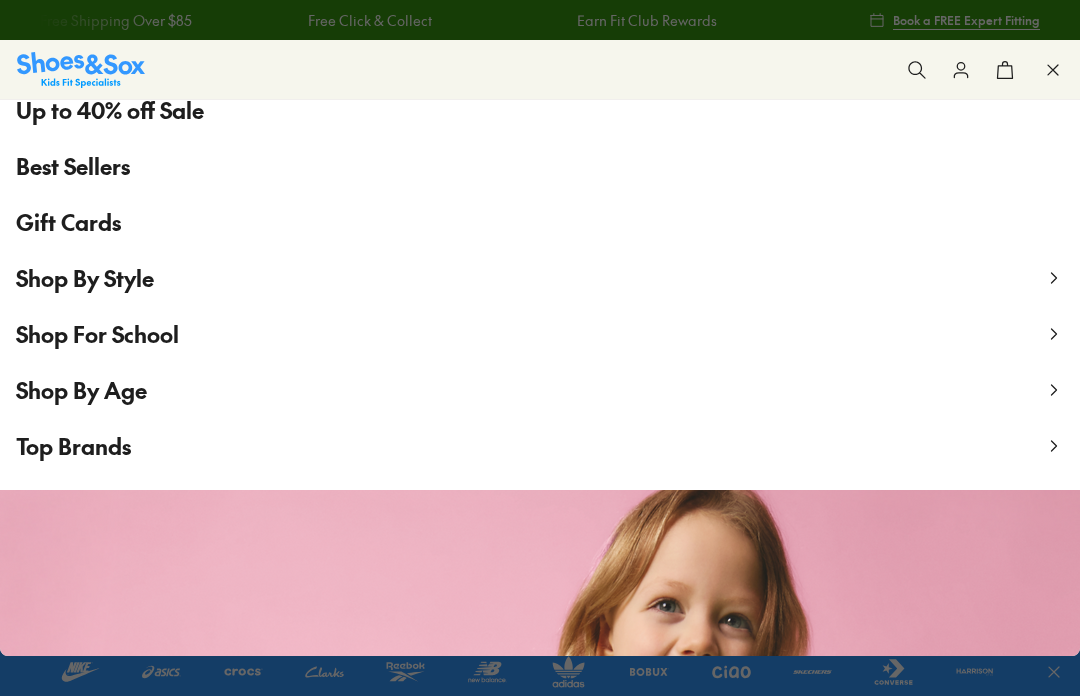scroll, scrollTop: 222, scrollLeft: 0, axis: vertical 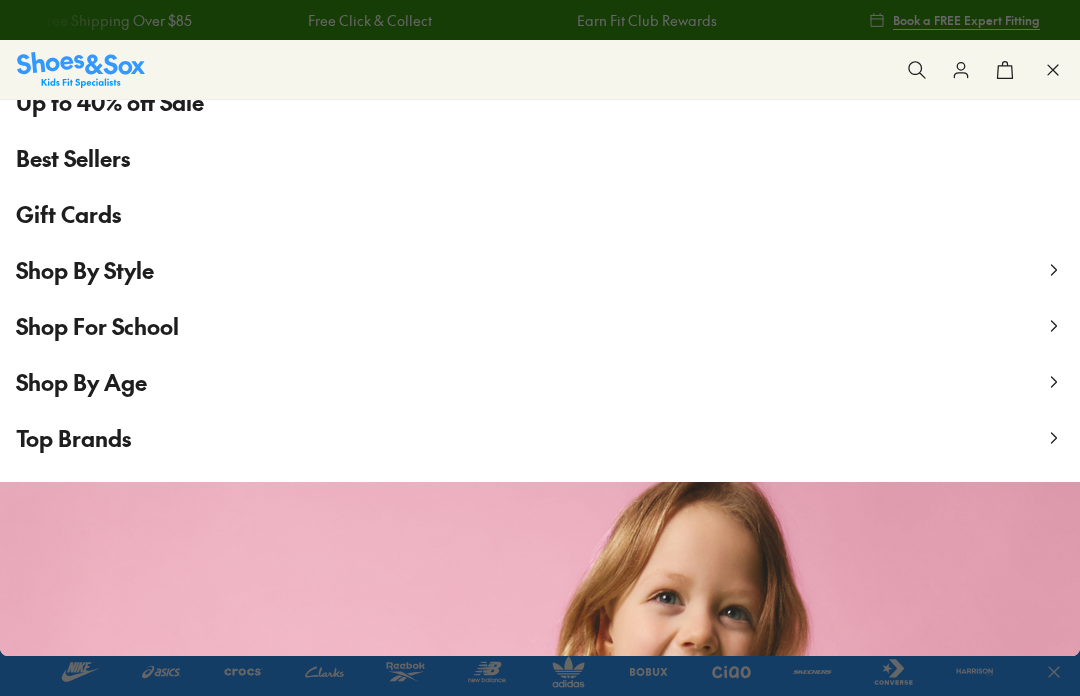click on "Shop By Style" at bounding box center (85, 270) 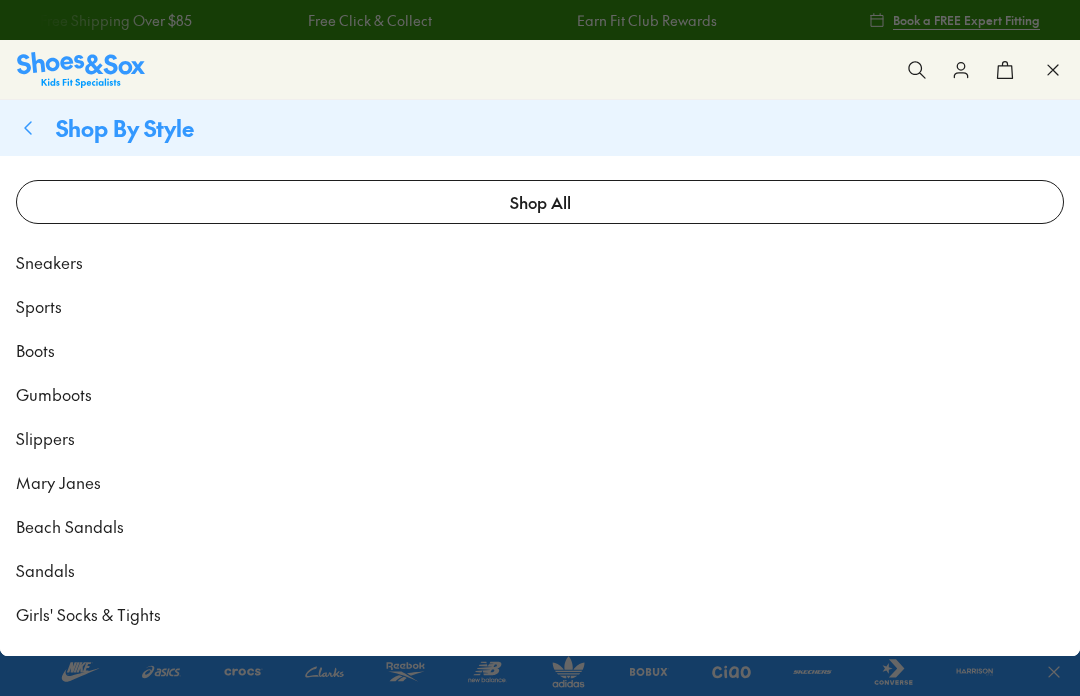 click on "Sneakers" at bounding box center (49, 262) 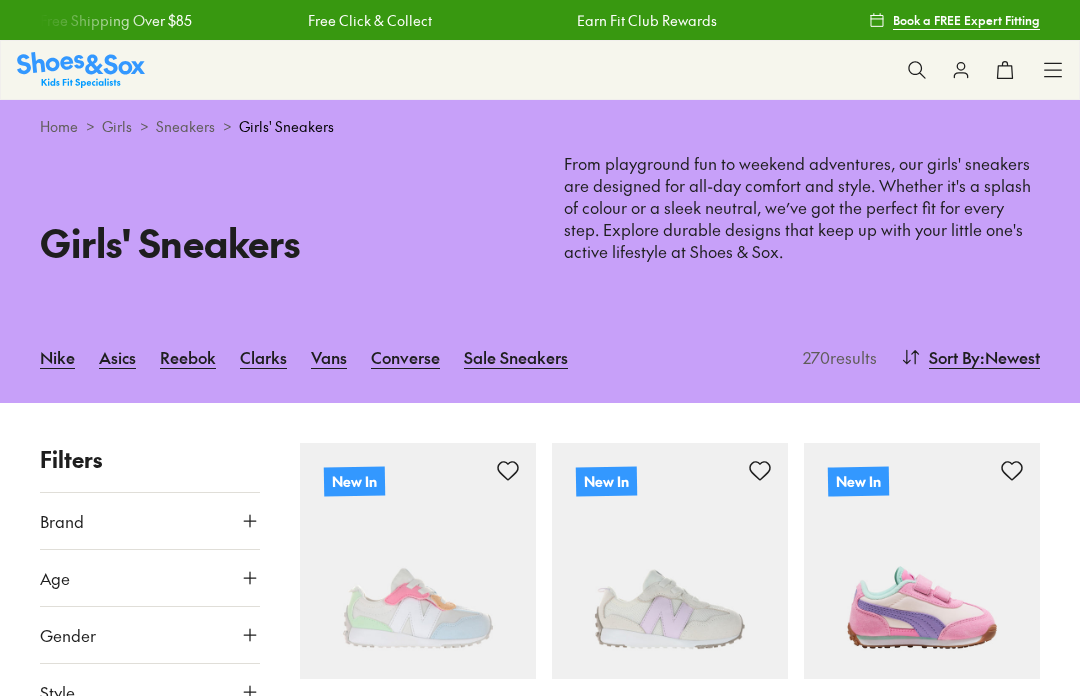 scroll, scrollTop: 0, scrollLeft: 0, axis: both 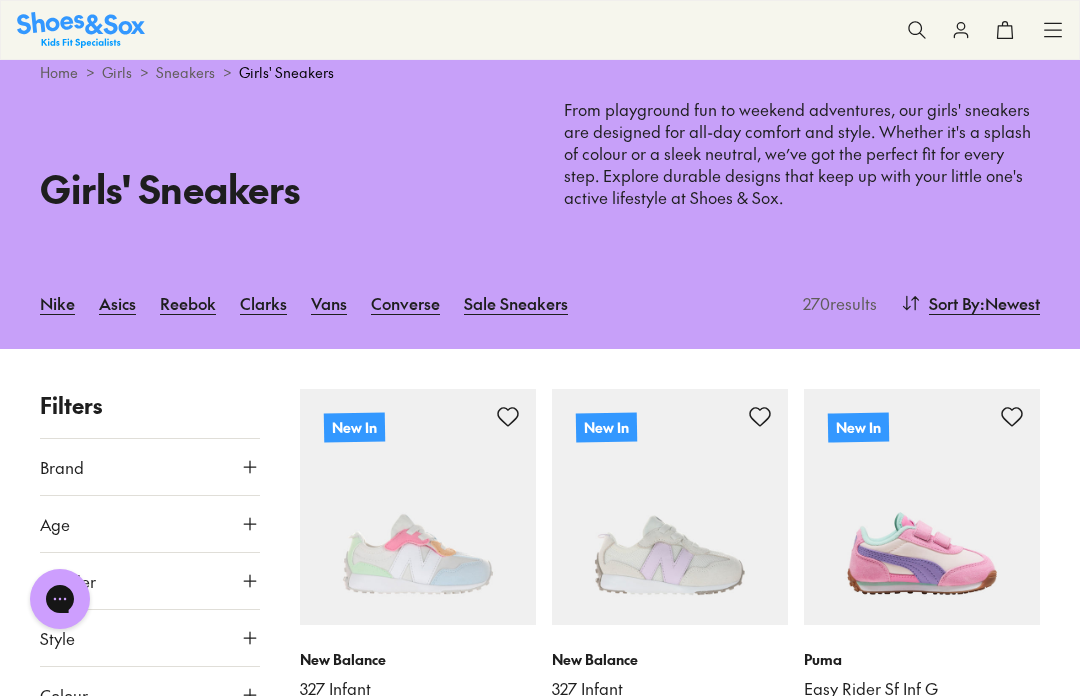 click 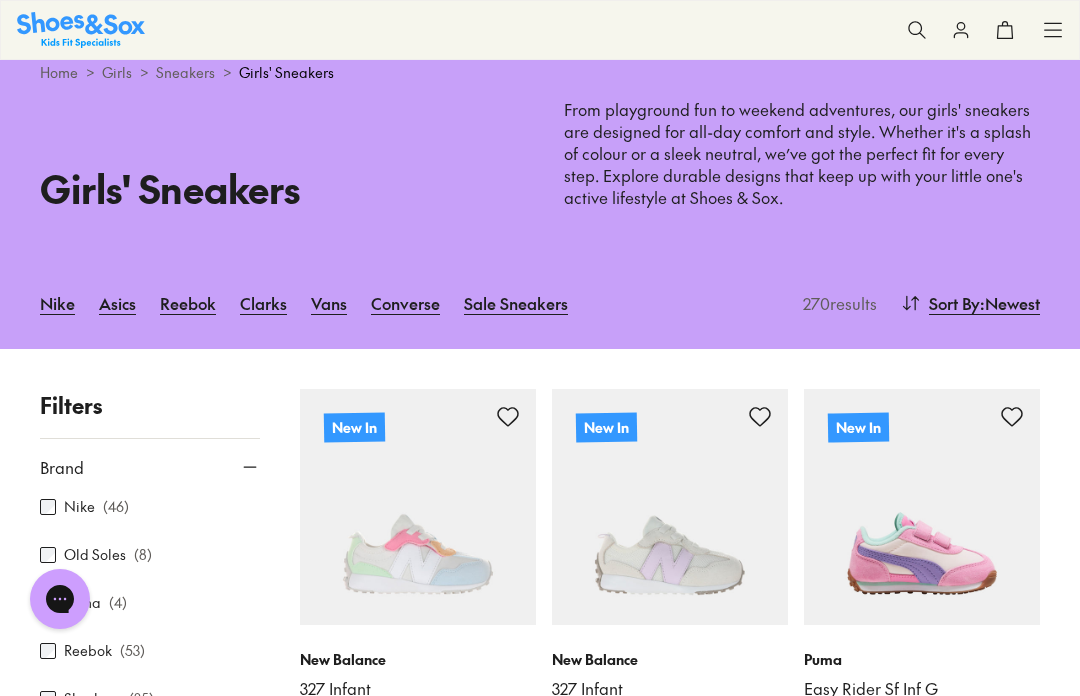 scroll, scrollTop: 344, scrollLeft: 0, axis: vertical 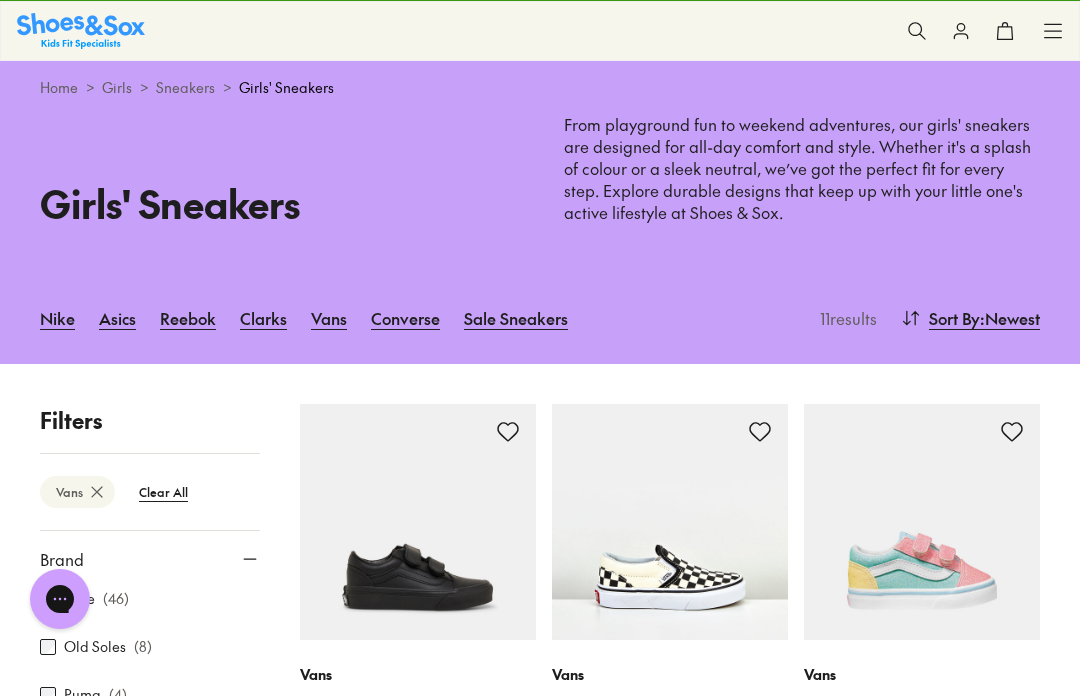 click on "Girls" at bounding box center [117, 87] 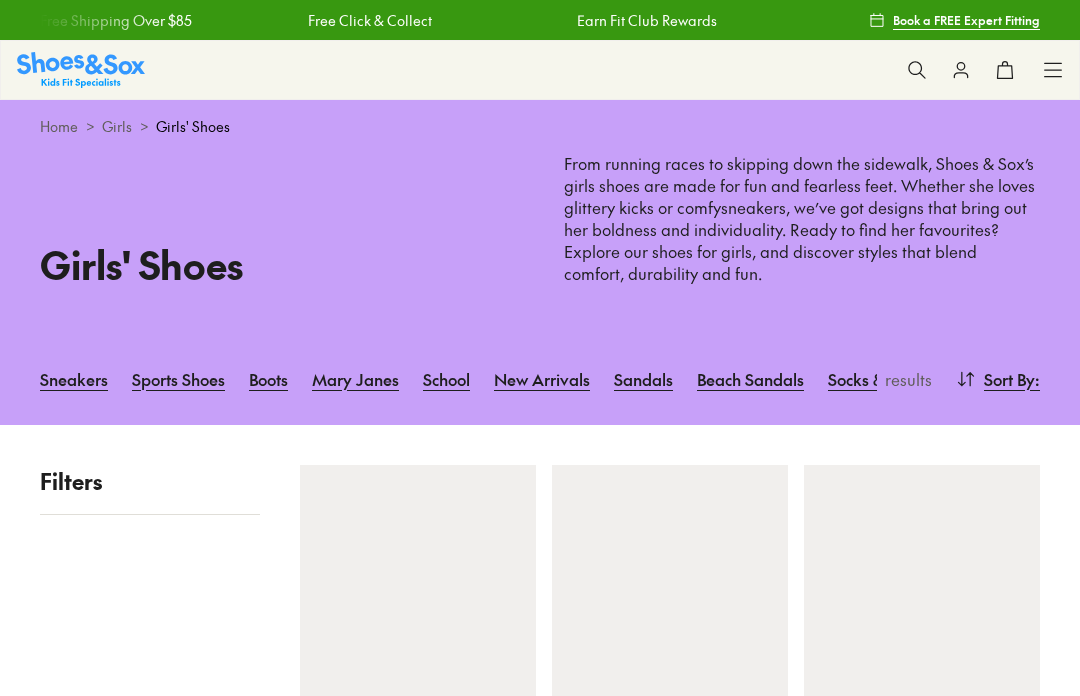 scroll, scrollTop: 0, scrollLeft: 0, axis: both 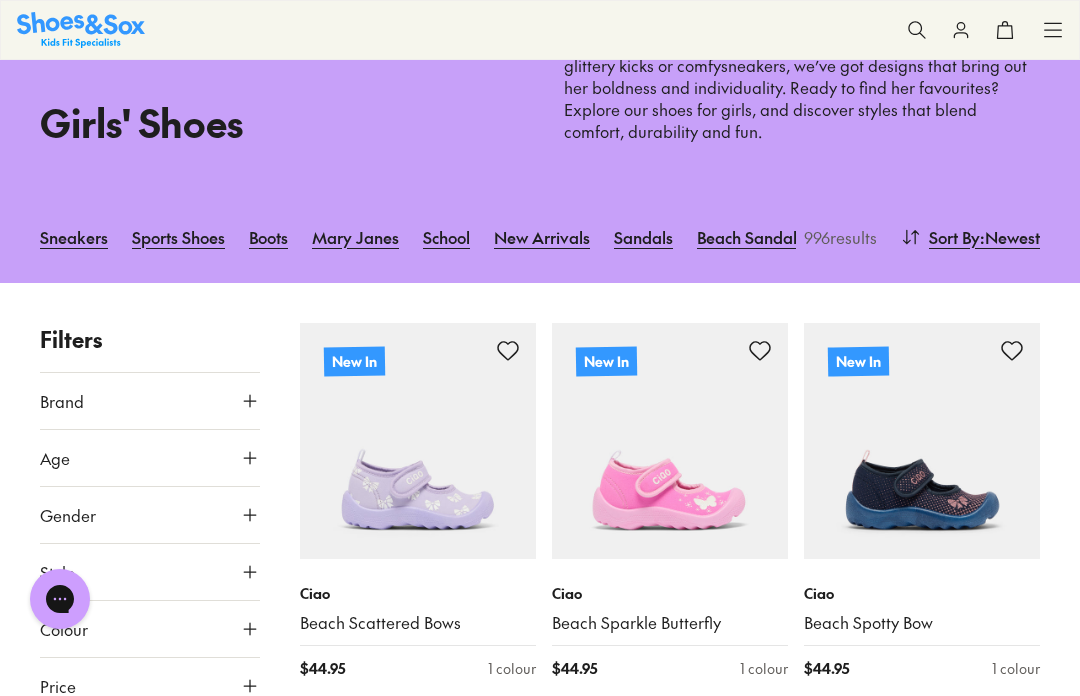 click 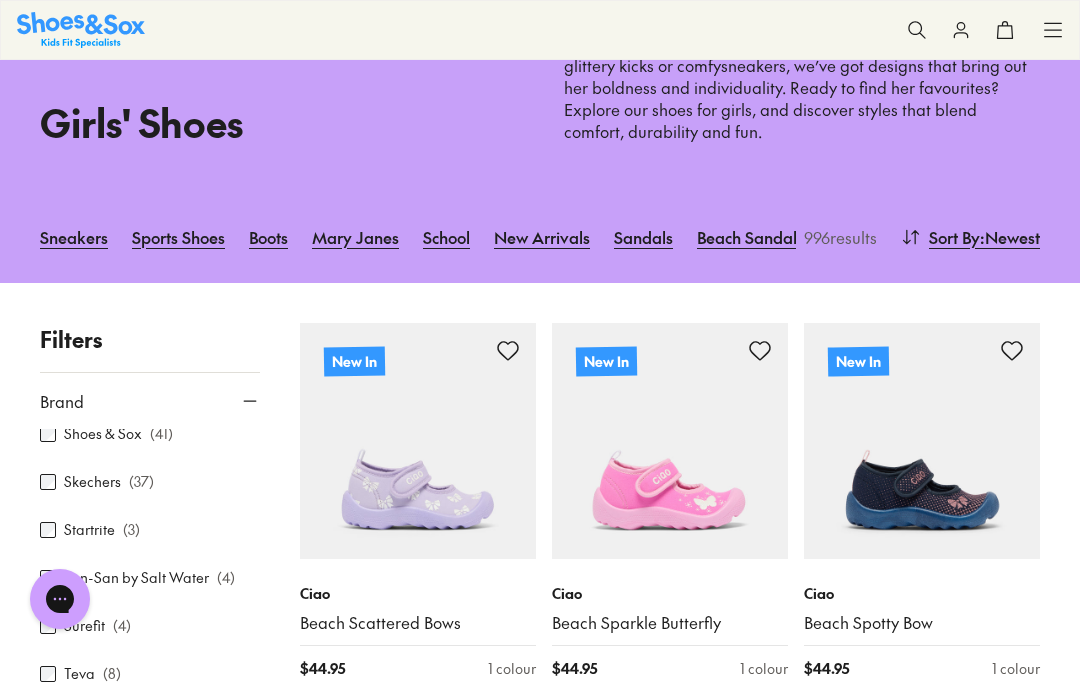 scroll, scrollTop: 1364, scrollLeft: 0, axis: vertical 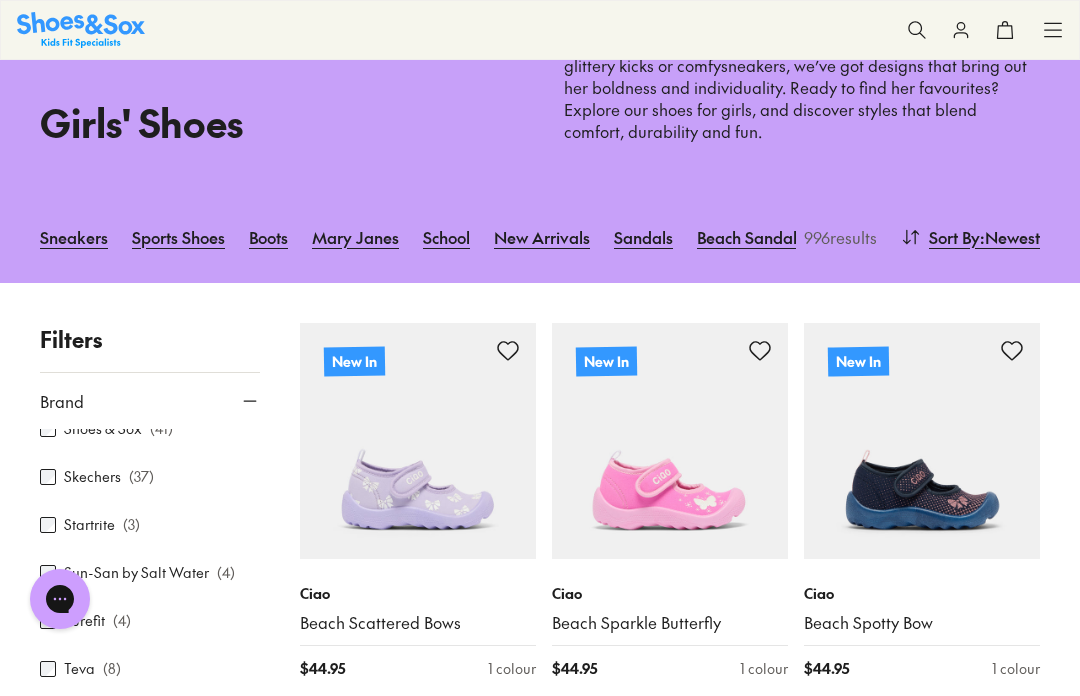 click on "Vans" at bounding box center [79, 716] 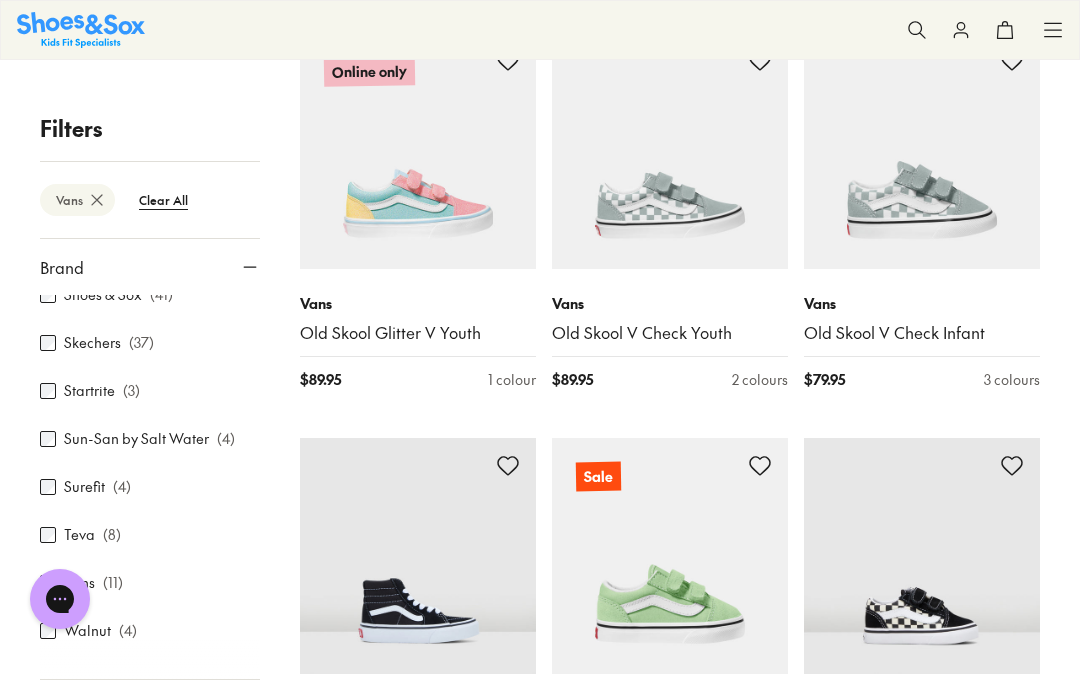 scroll, scrollTop: 857, scrollLeft: 0, axis: vertical 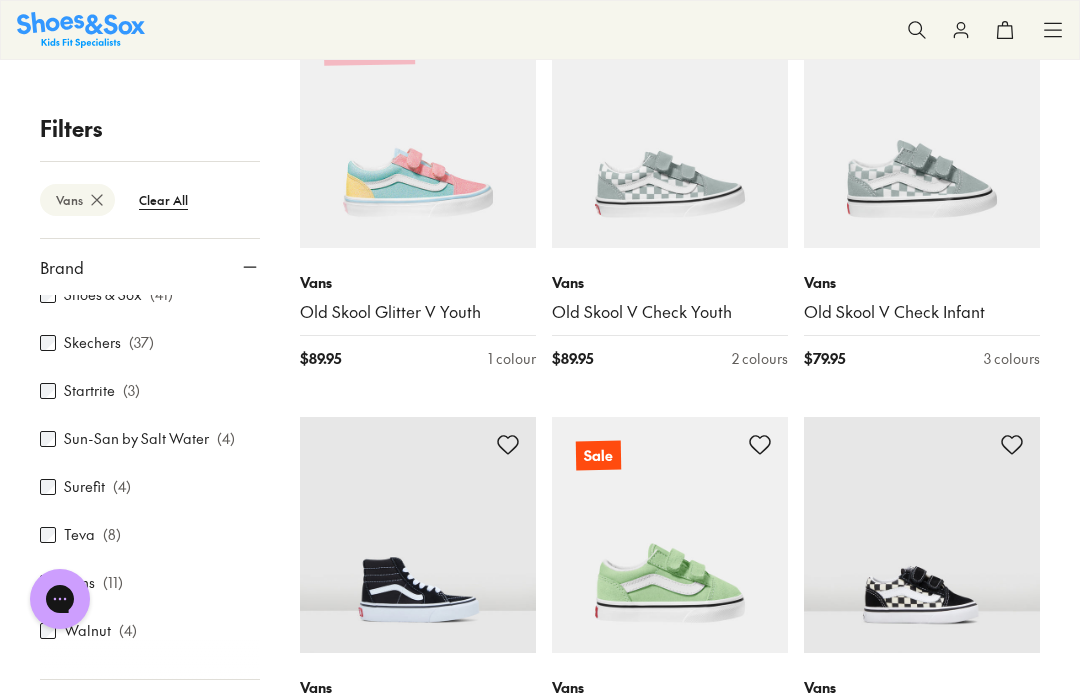 click at bounding box center [418, 535] 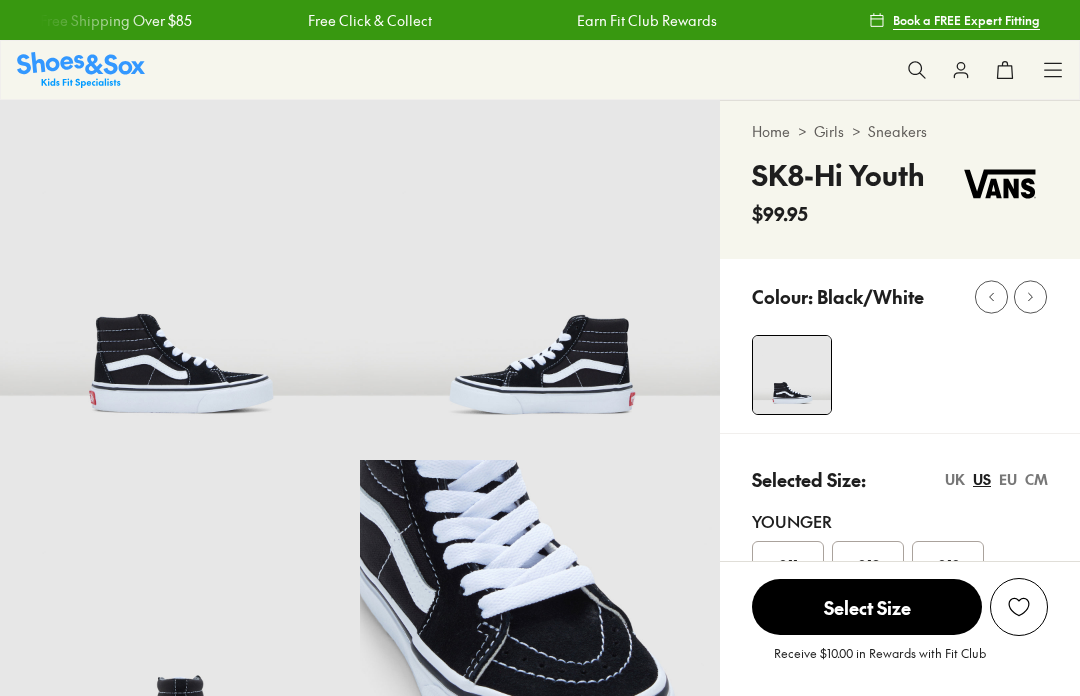 scroll, scrollTop: 0, scrollLeft: 0, axis: both 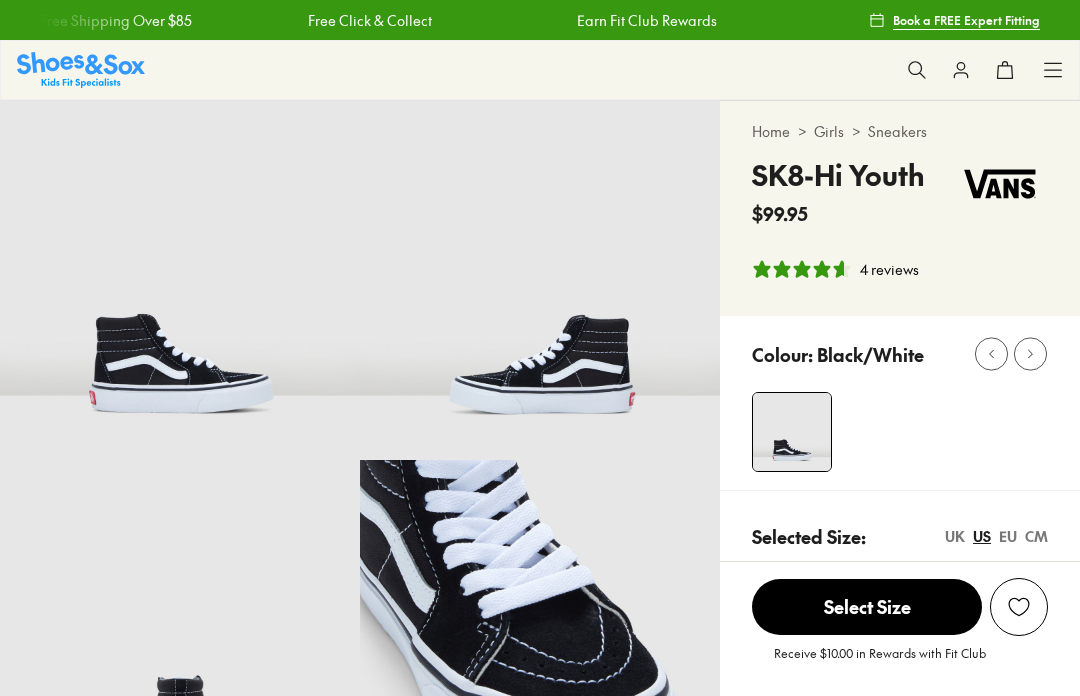 select on "*" 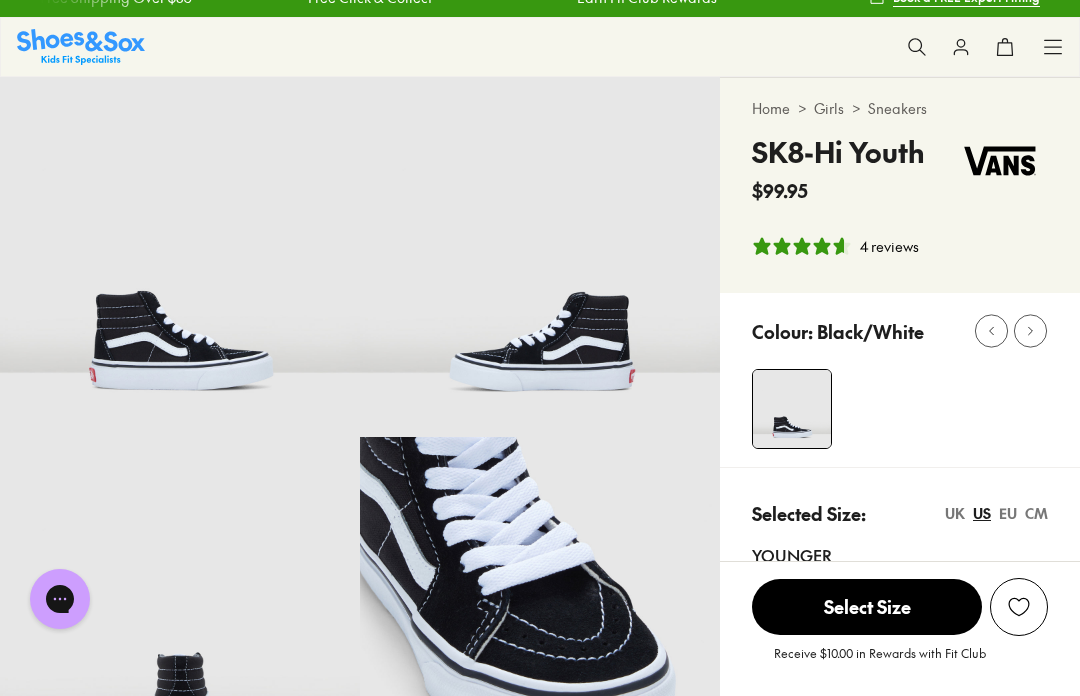 scroll, scrollTop: 0, scrollLeft: 0, axis: both 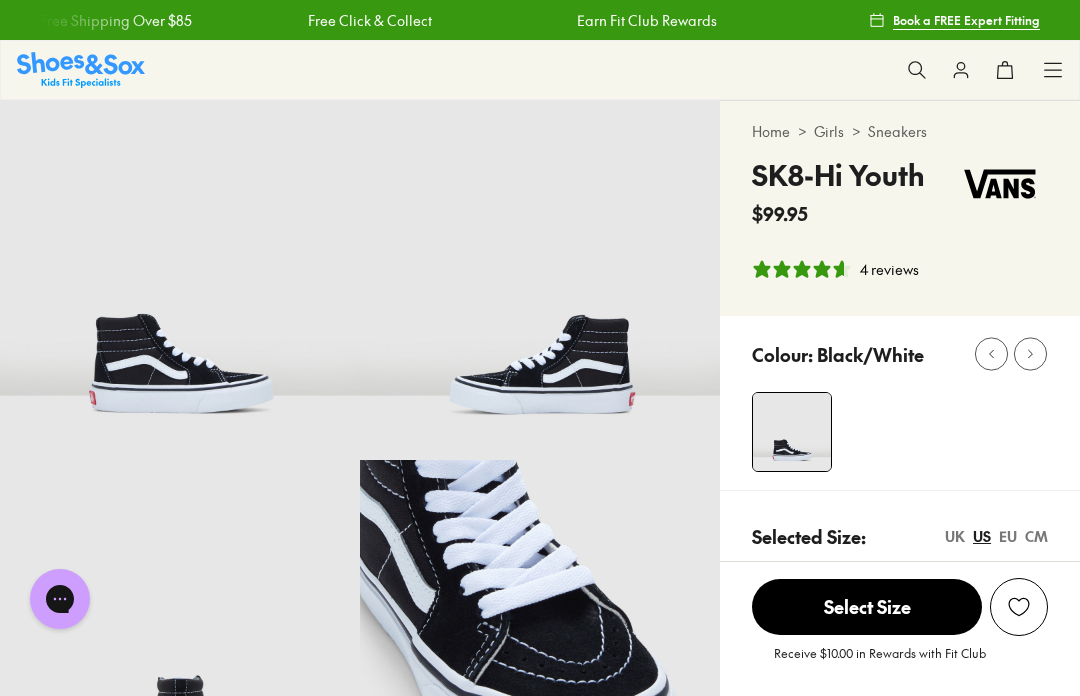 click 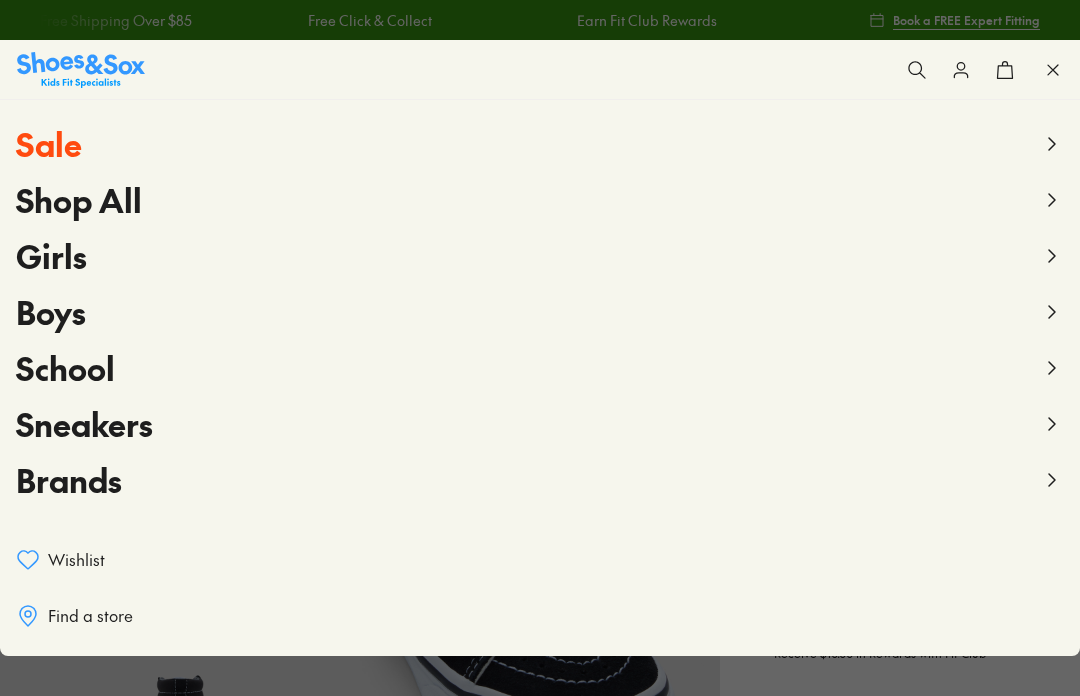 click on "Brands" at bounding box center (69, 479) 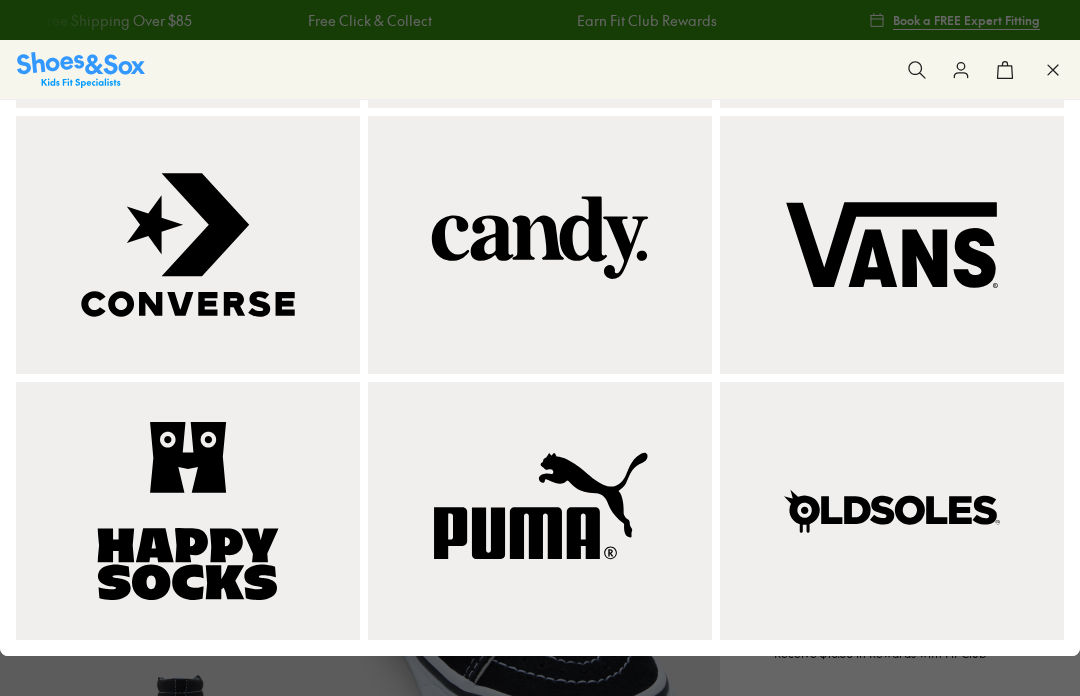 scroll, scrollTop: 1543, scrollLeft: 0, axis: vertical 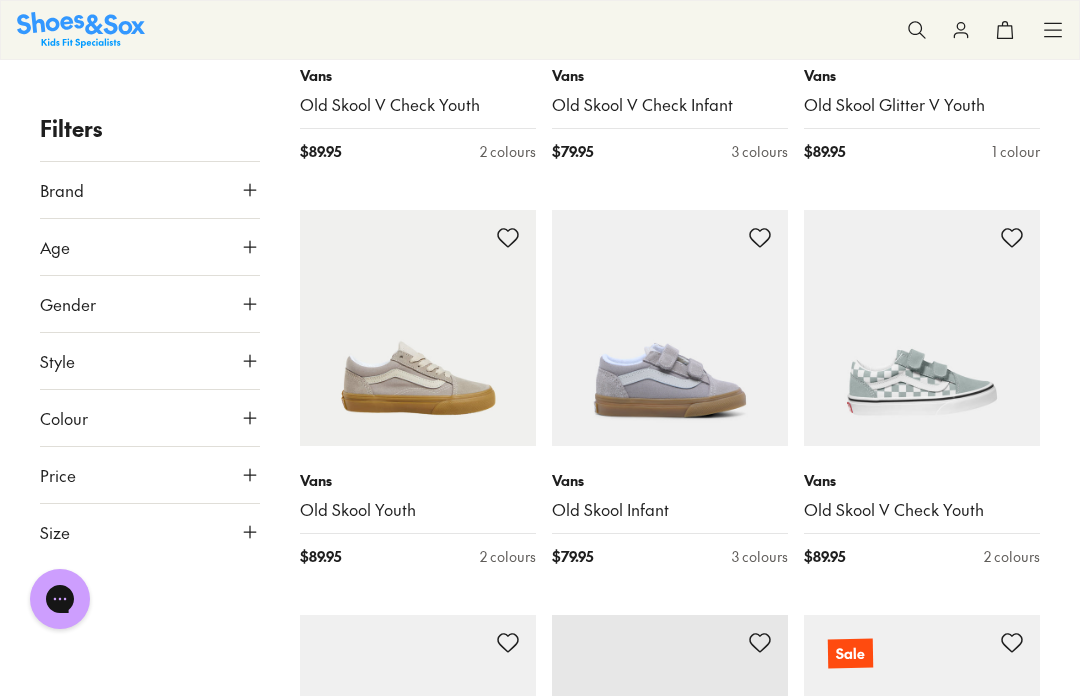 click on "Old Skool Youth" at bounding box center [418, 510] 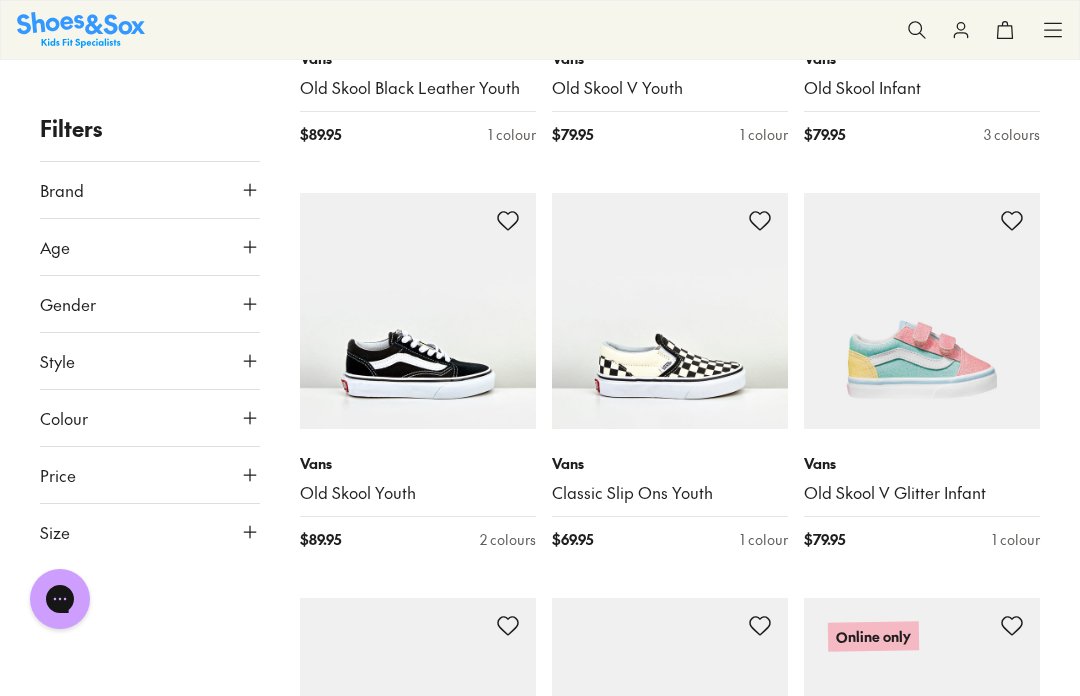 scroll, scrollTop: 595, scrollLeft: 0, axis: vertical 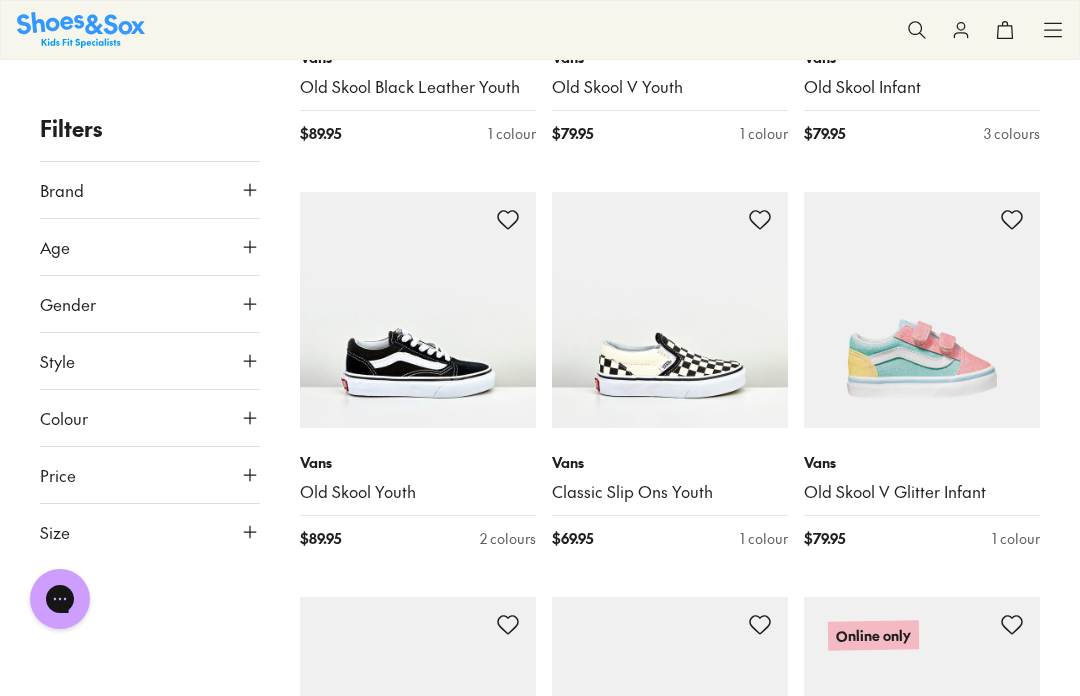 click on "Old Skool Youth" at bounding box center [418, 492] 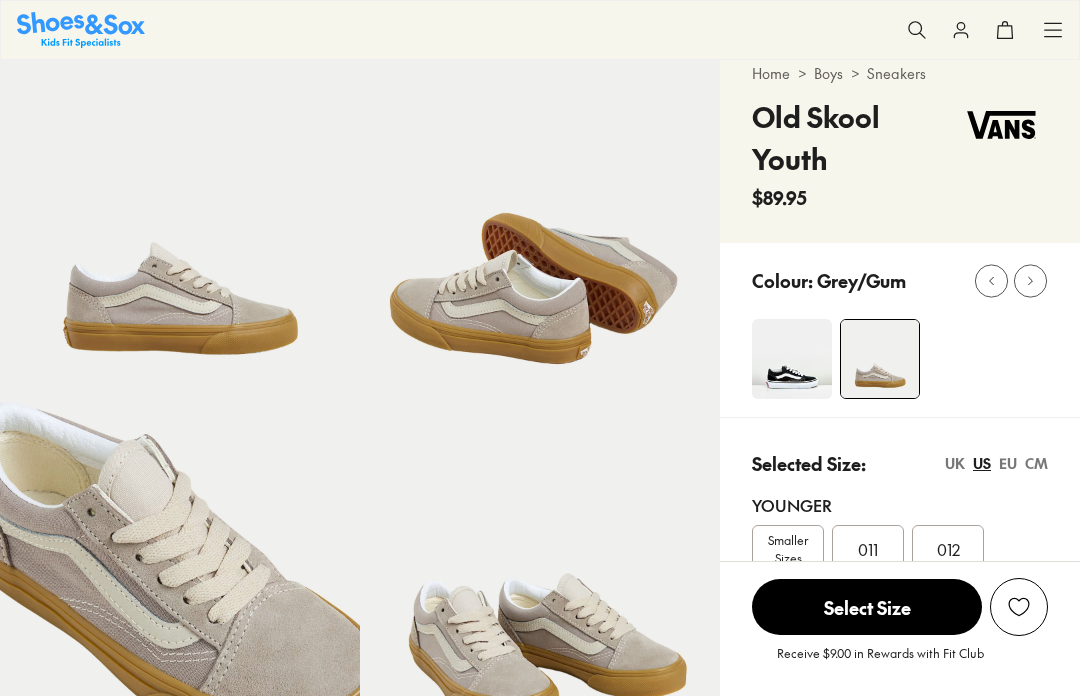 select on "*" 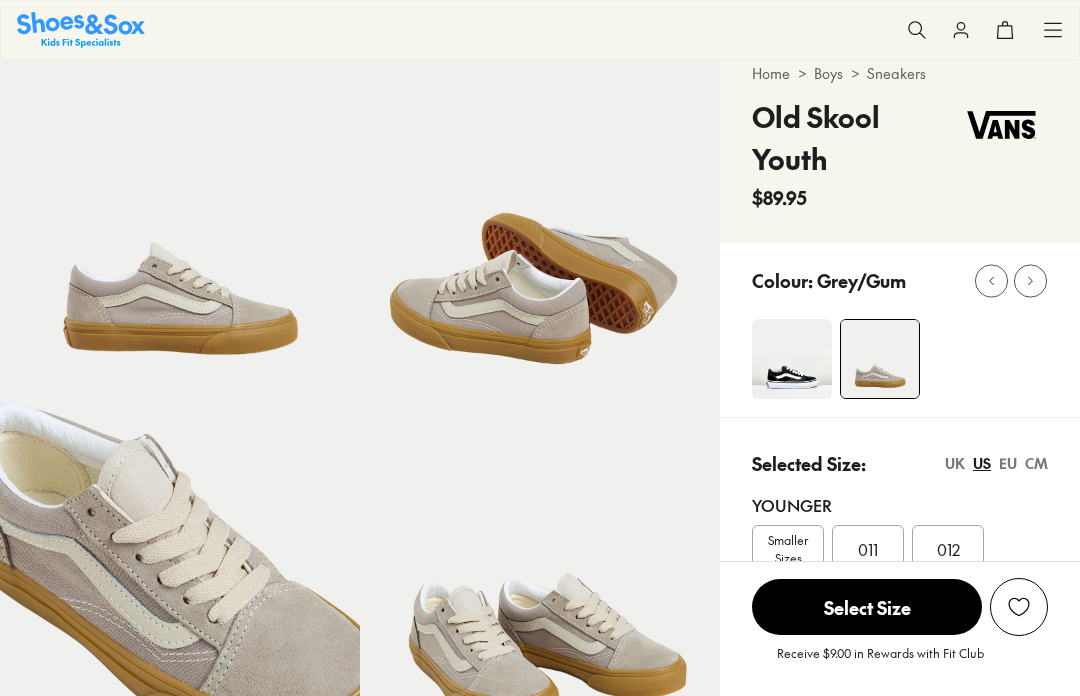 scroll, scrollTop: 0, scrollLeft: 0, axis: both 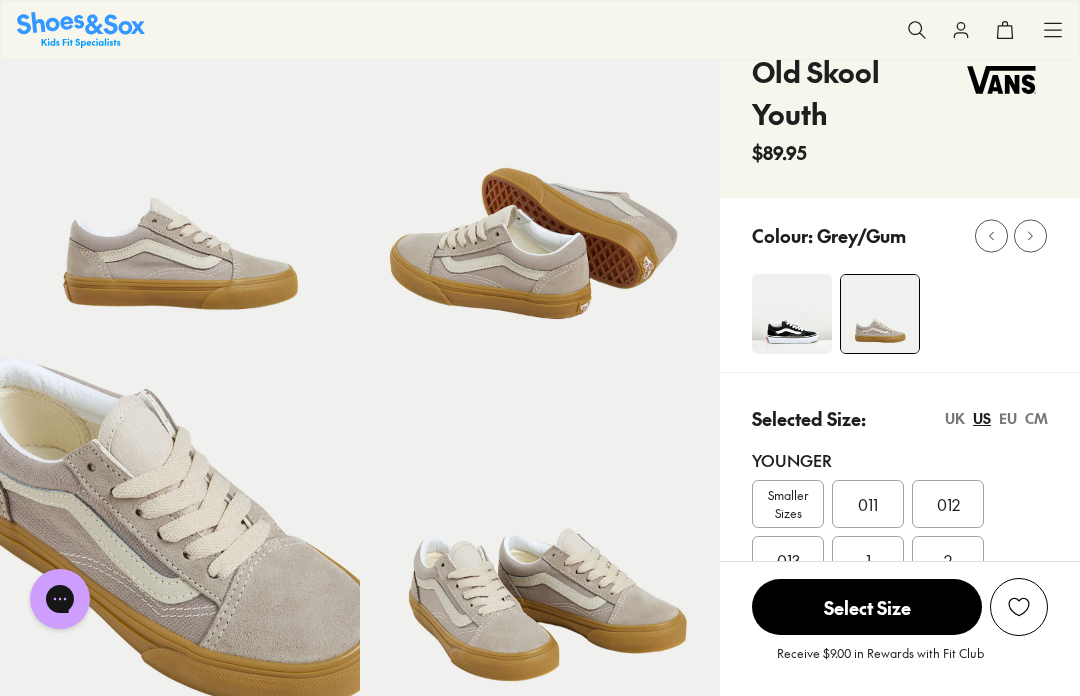 click at bounding box center (880, 314) 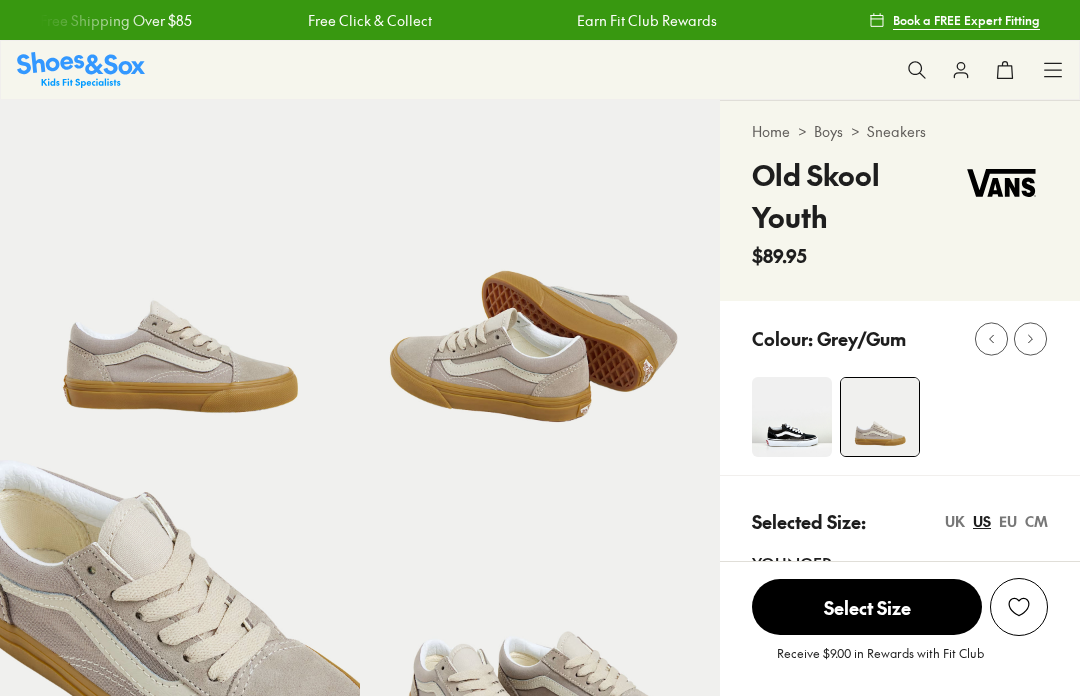 scroll, scrollTop: 0, scrollLeft: 0, axis: both 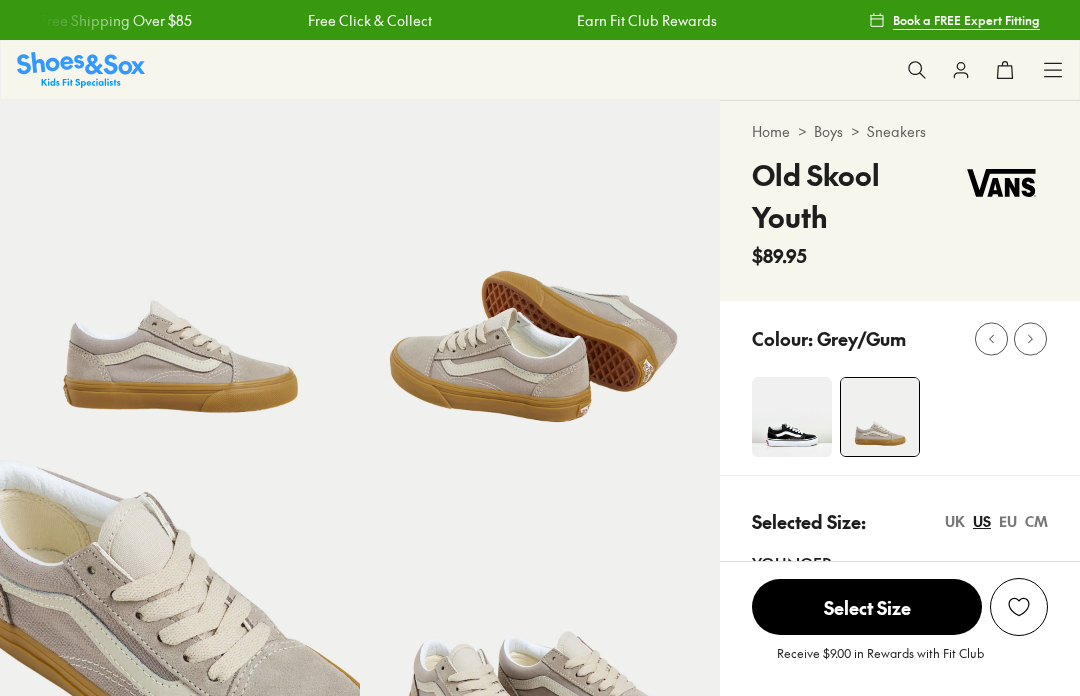 select on "*" 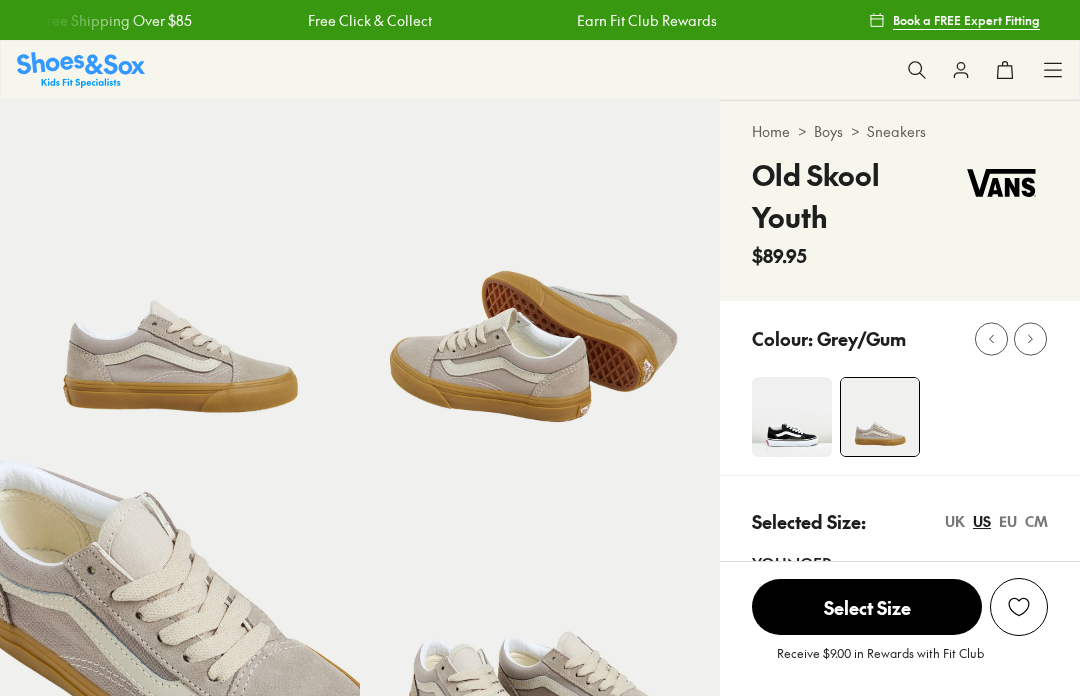 select on "*" 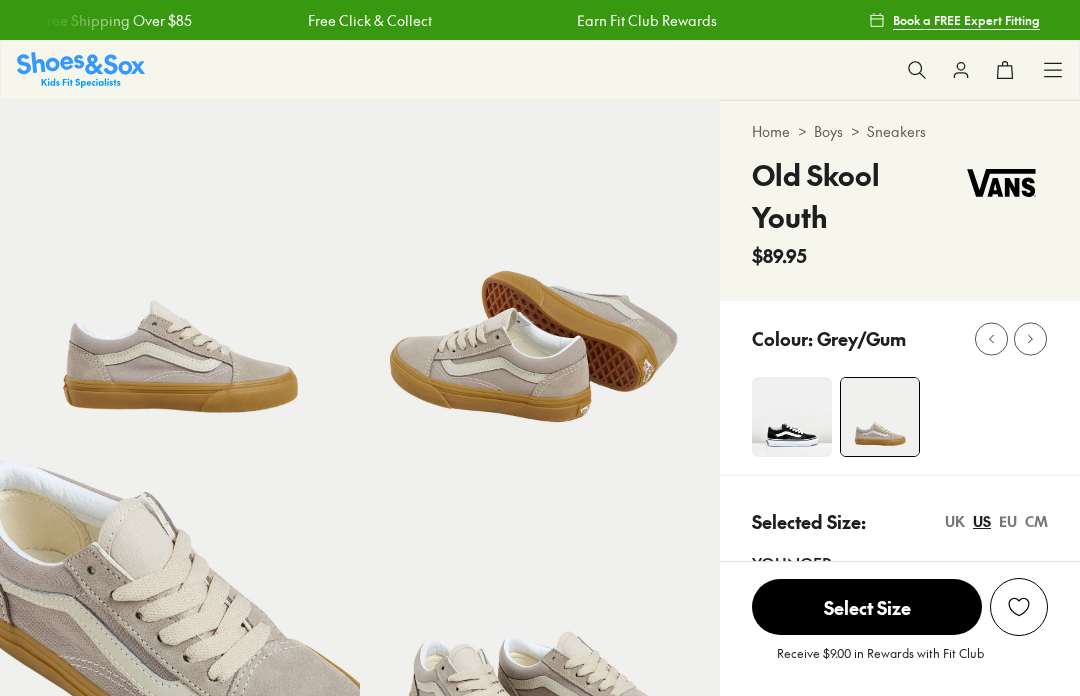 scroll, scrollTop: 0, scrollLeft: 0, axis: both 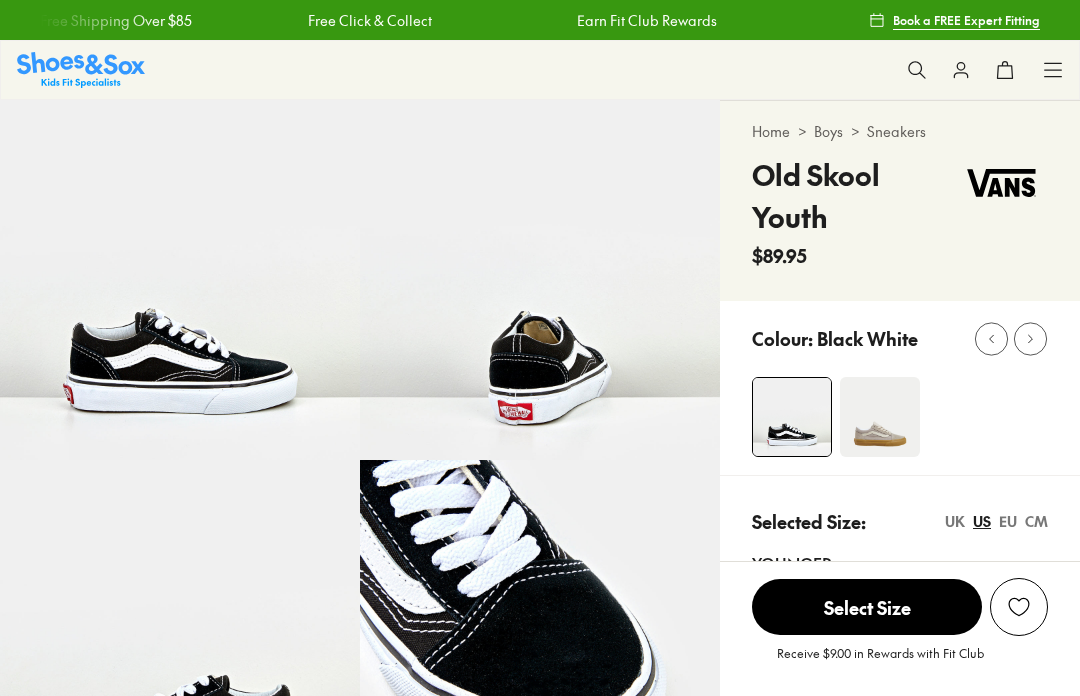 select on "*" 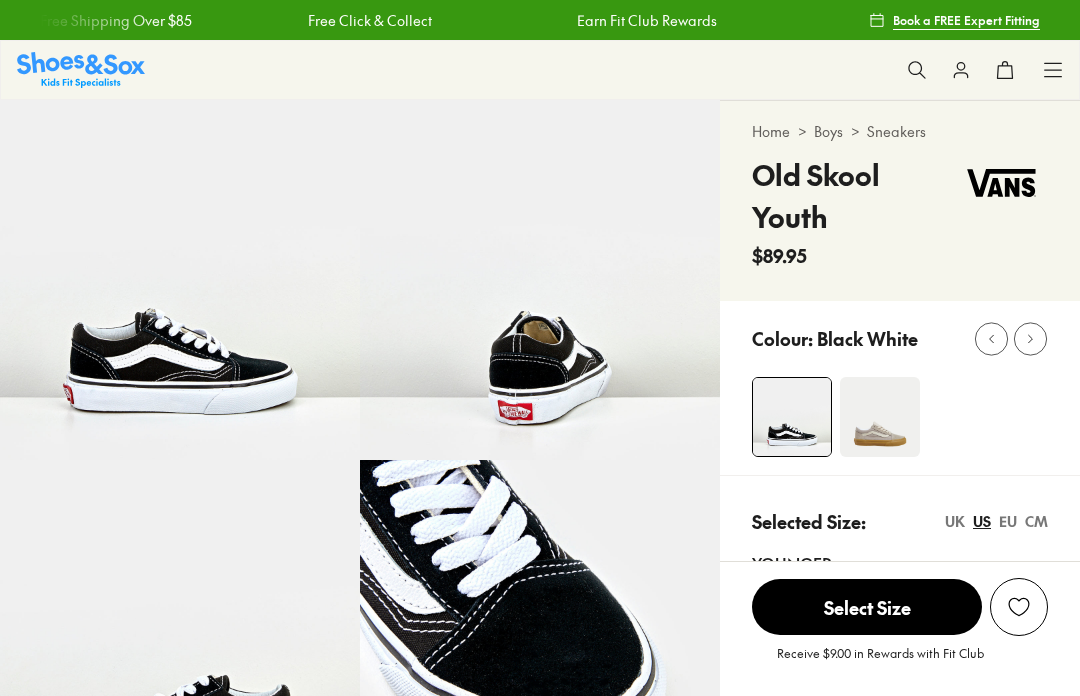 scroll, scrollTop: 0, scrollLeft: 0, axis: both 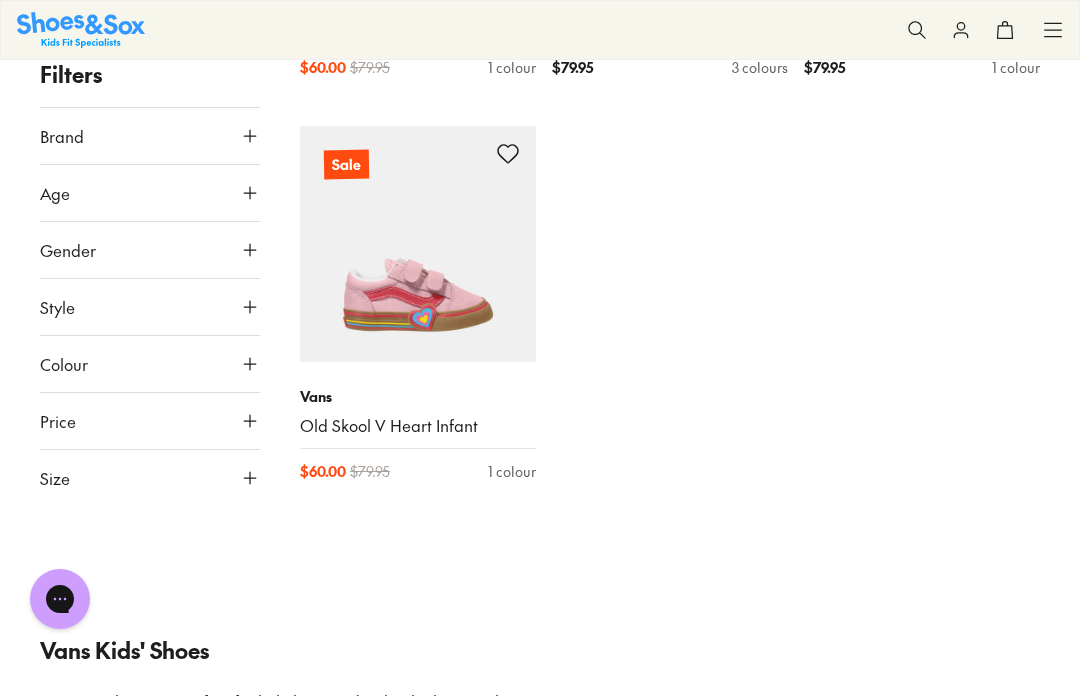 click 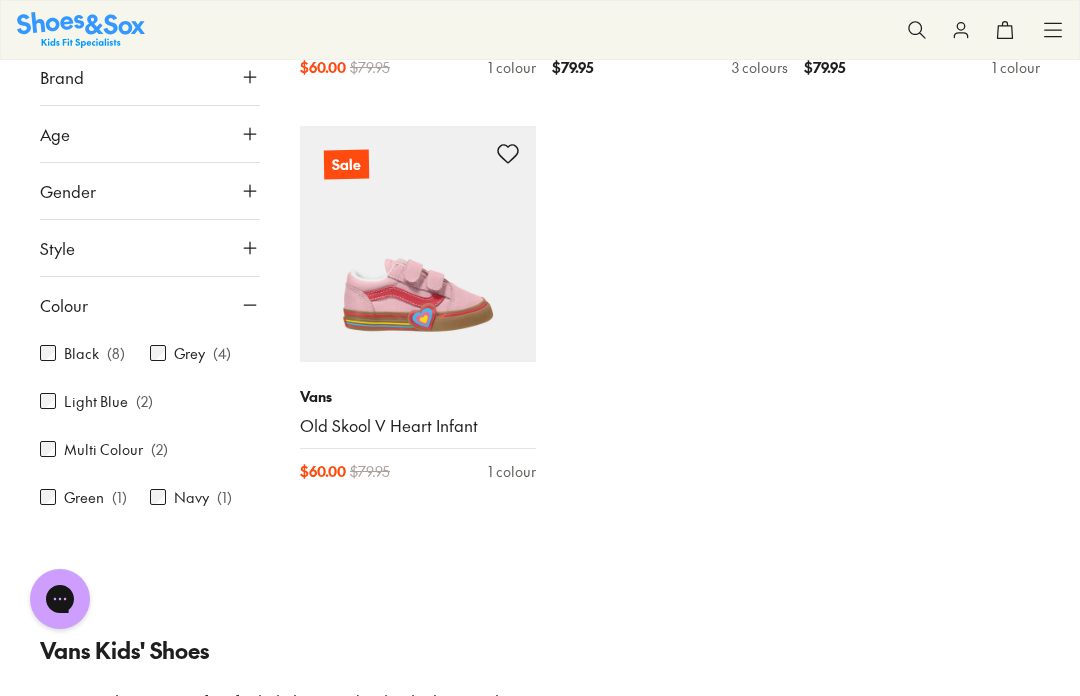 scroll, scrollTop: 0, scrollLeft: 0, axis: both 